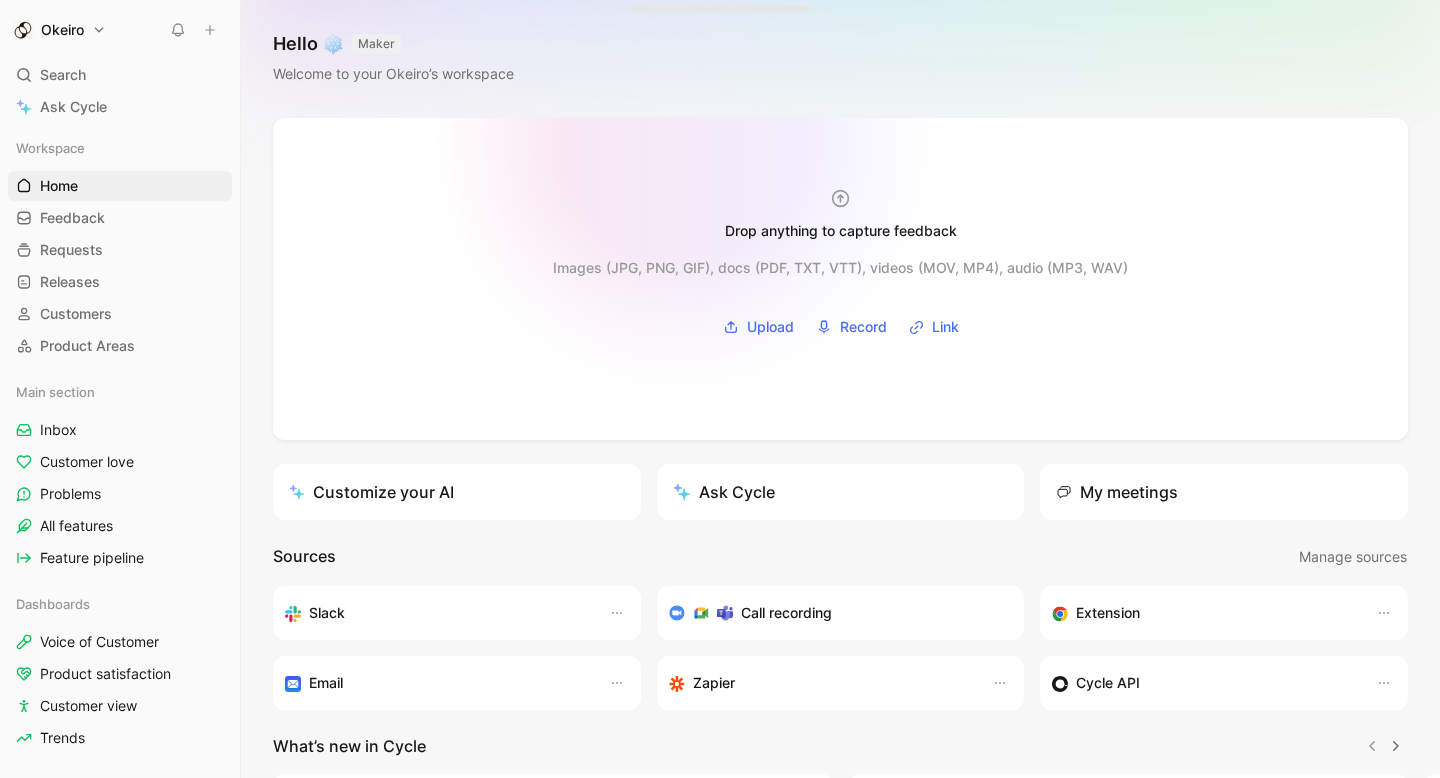 scroll, scrollTop: 0, scrollLeft: 0, axis: both 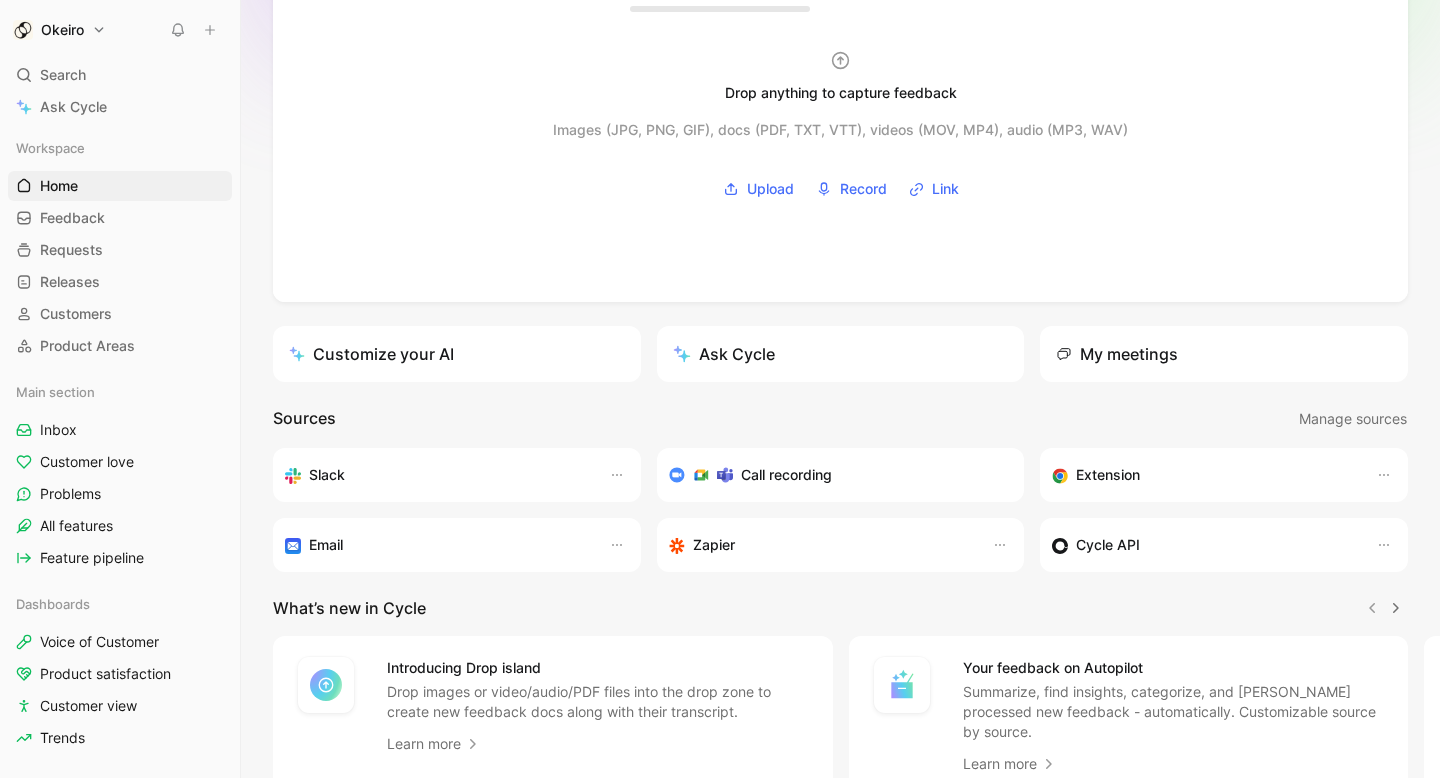 click on "Call recording" at bounding box center (786, 475) 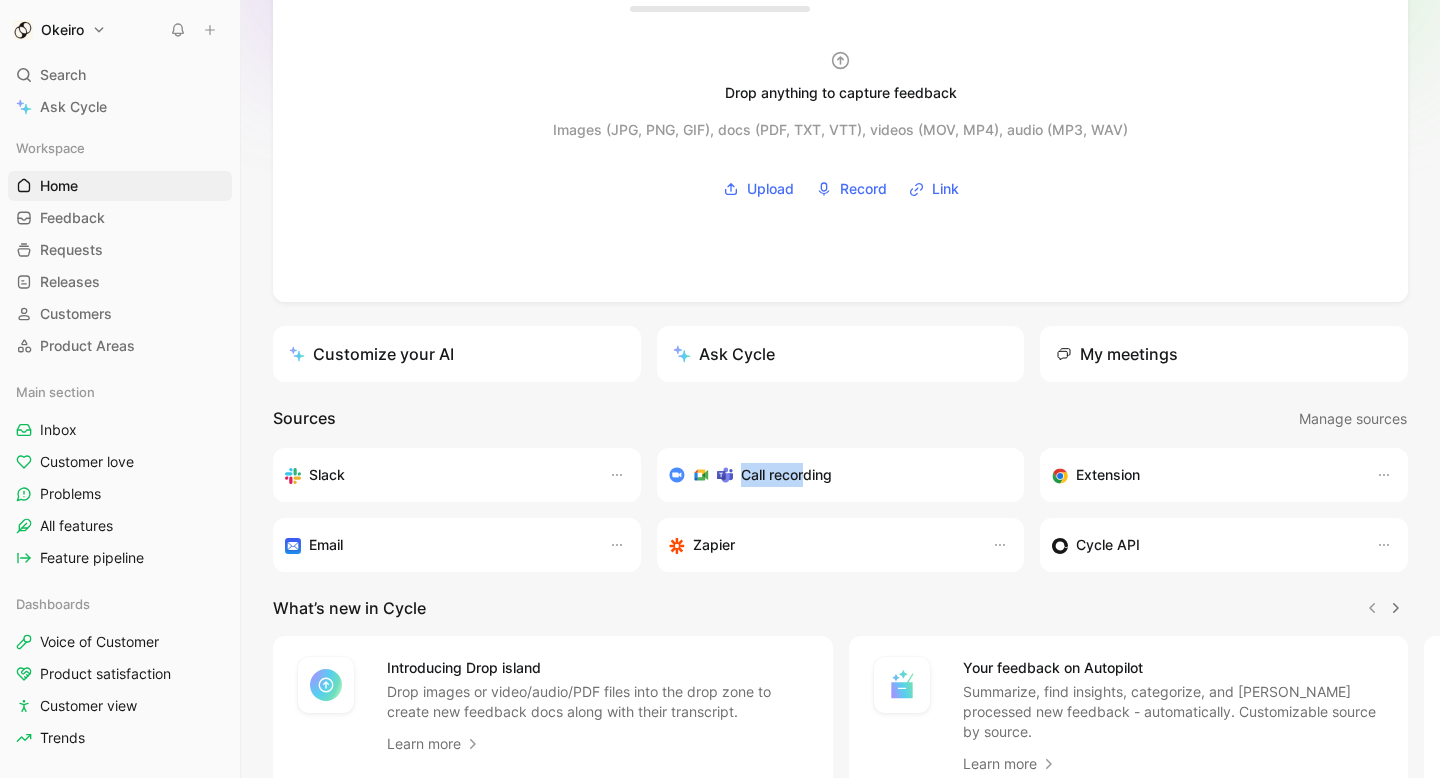 drag, startPoint x: 804, startPoint y: 465, endPoint x: 634, endPoint y: 464, distance: 170.00294 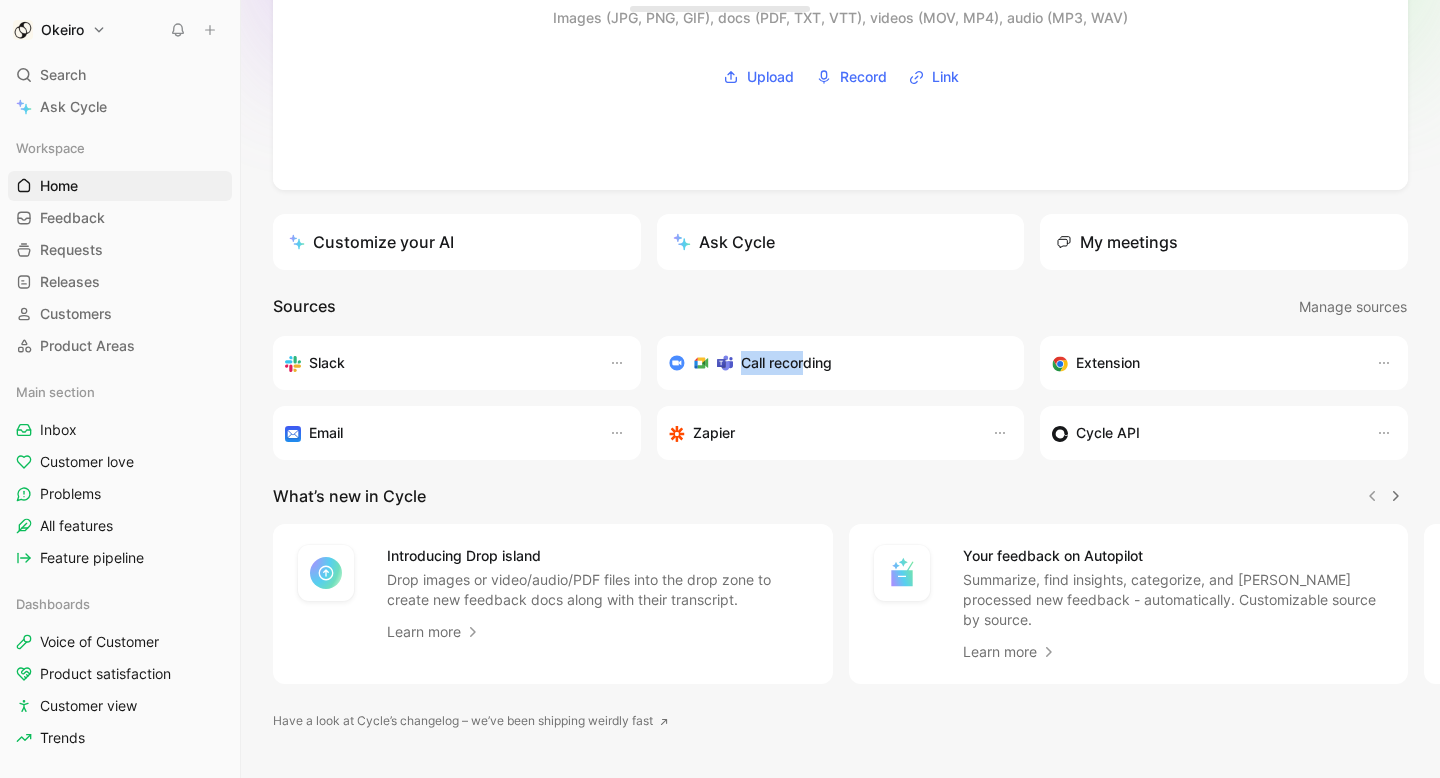 scroll, scrollTop: 255, scrollLeft: 0, axis: vertical 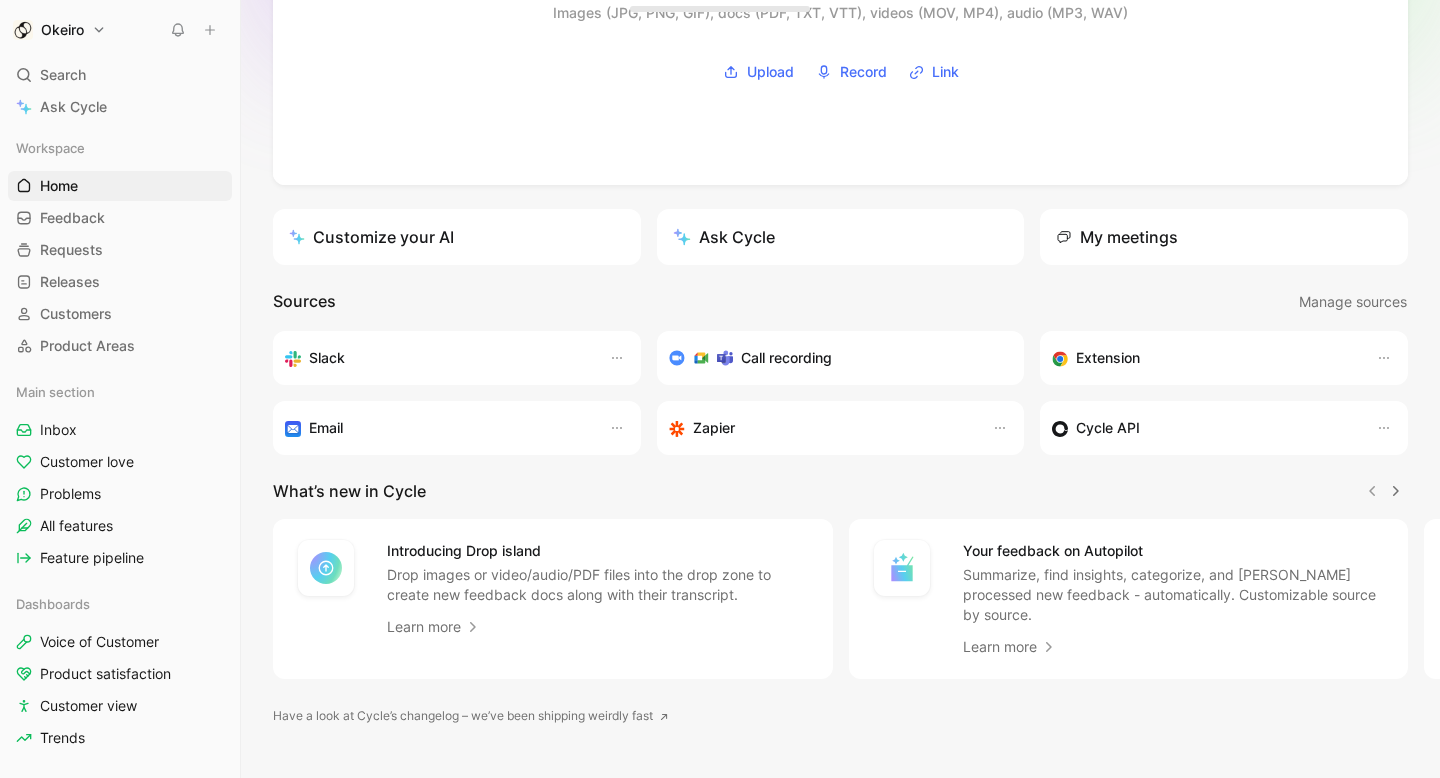 click on "What’s new in Cycle" at bounding box center (840, 491) 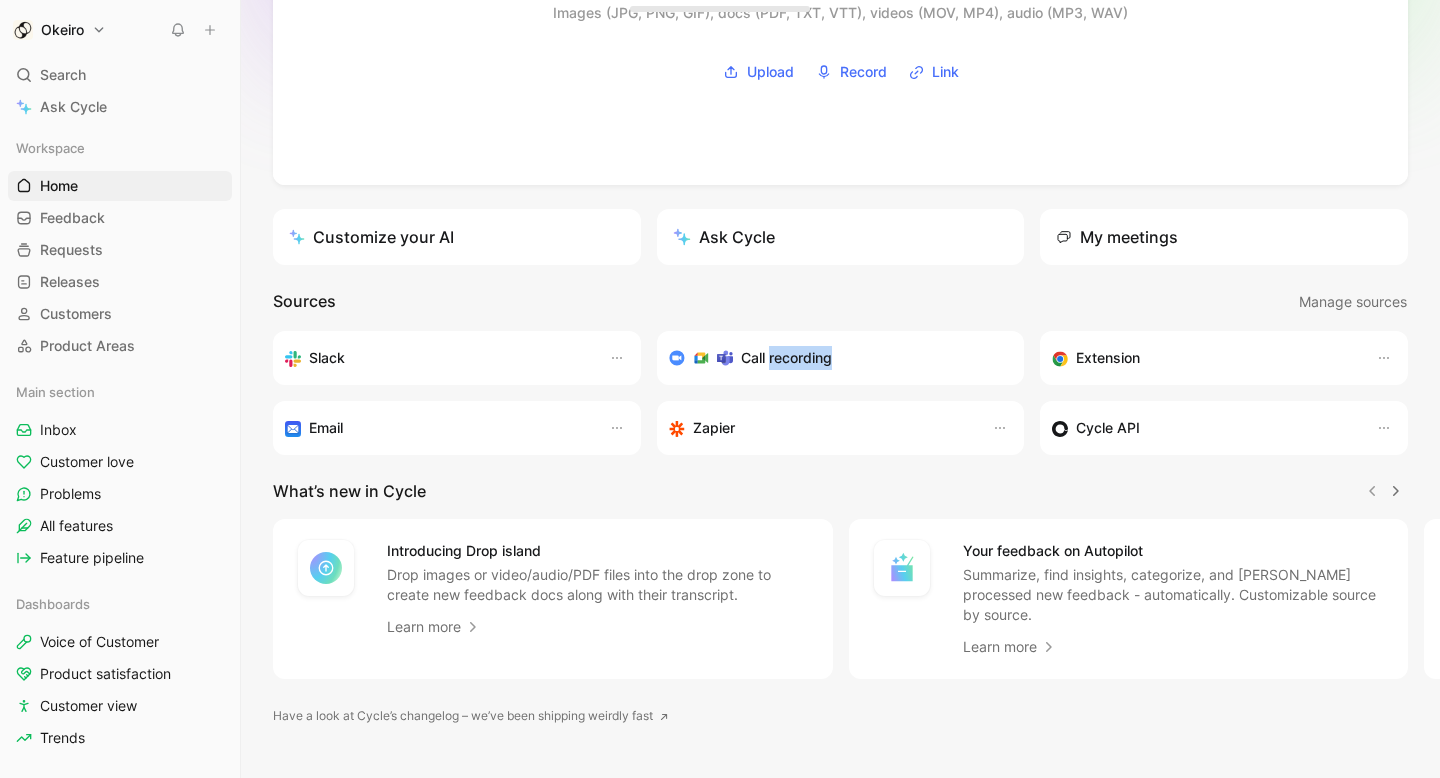 click on "Call recording" at bounding box center (786, 358) 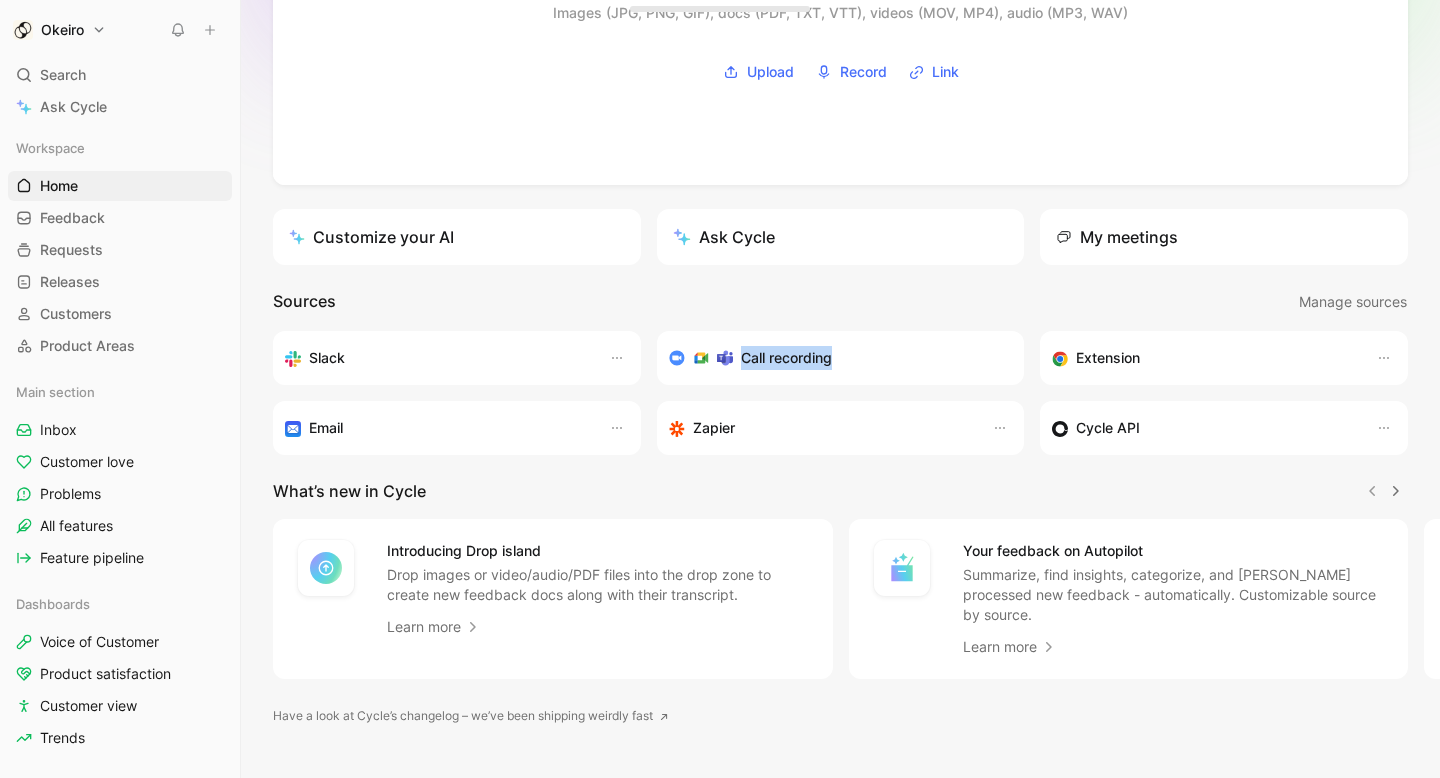 click on "Call recording" at bounding box center (786, 358) 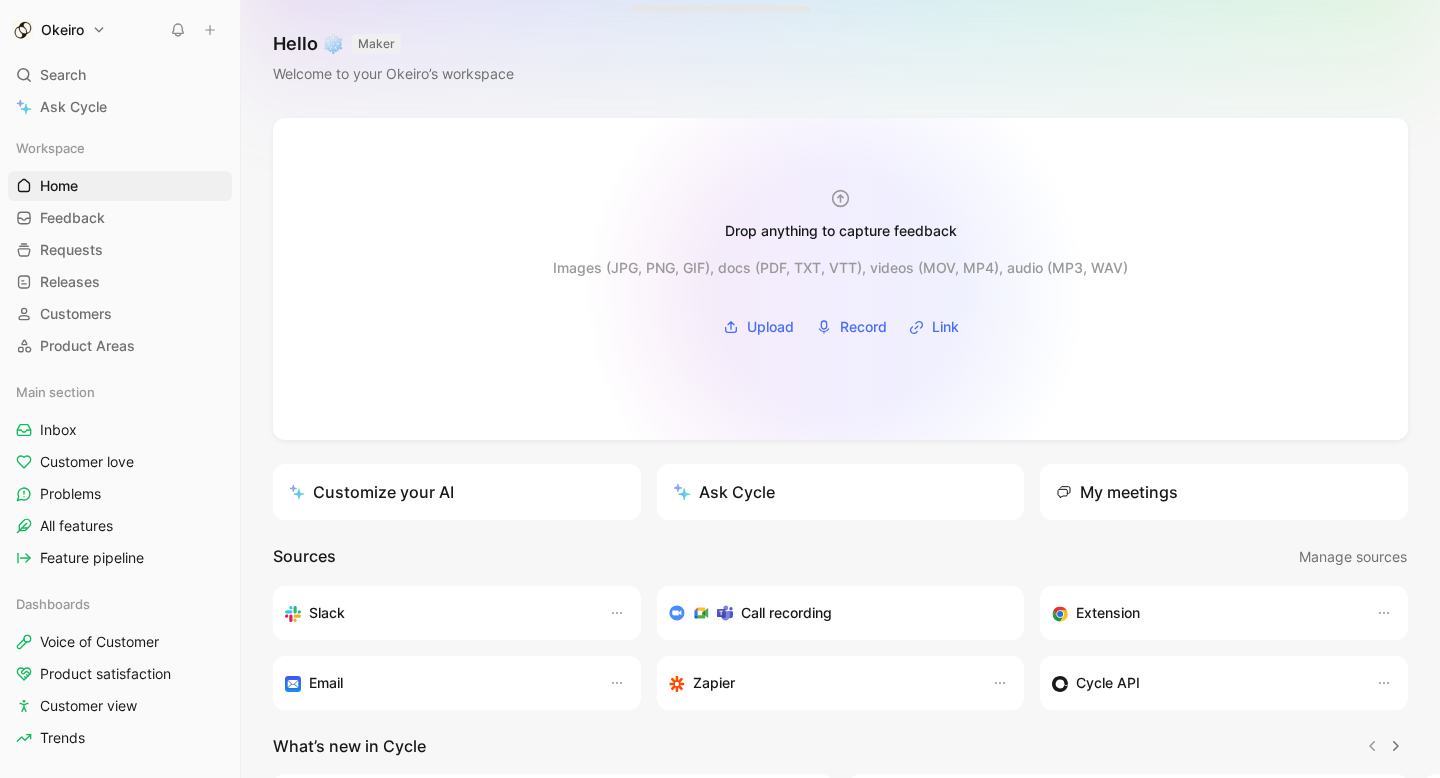 scroll, scrollTop: 264, scrollLeft: 0, axis: vertical 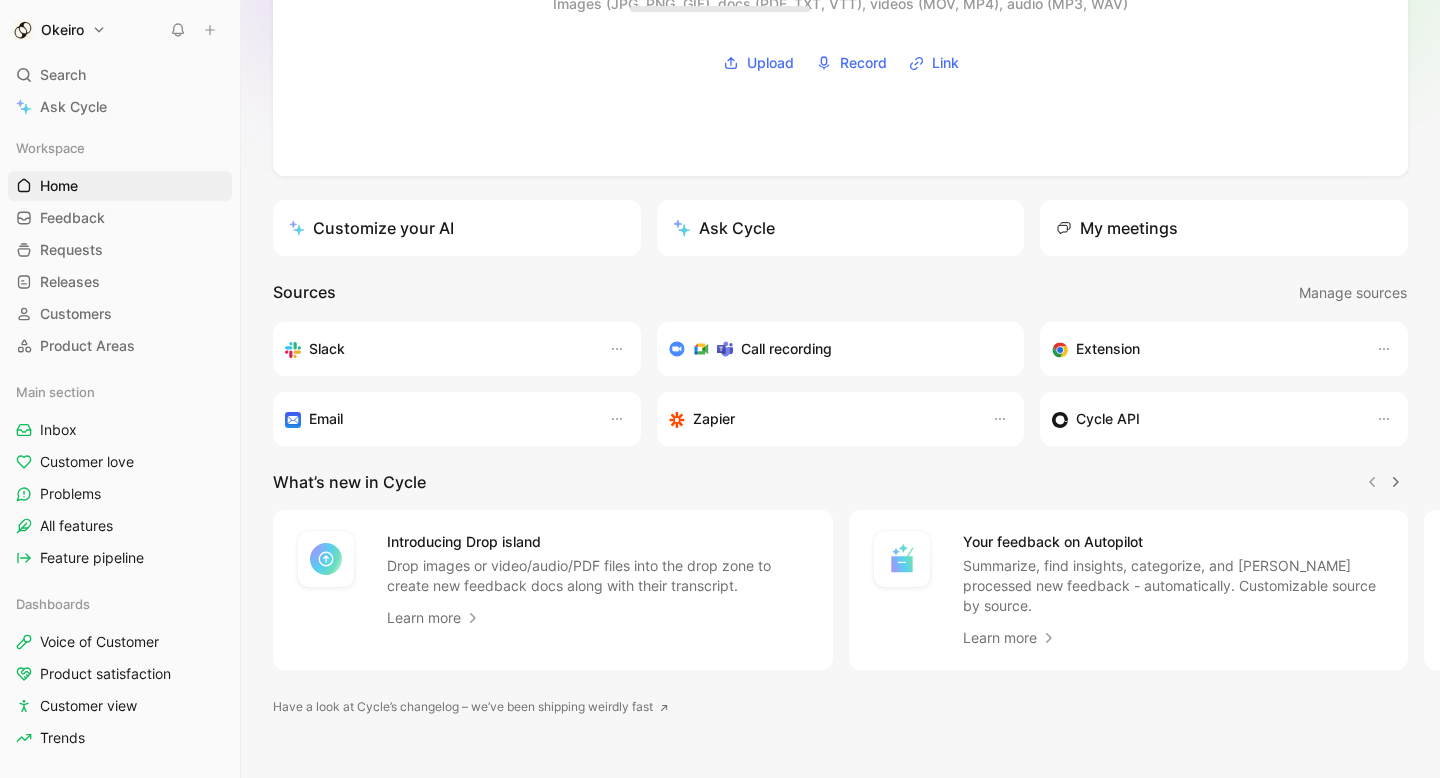 click on "Okeiro Search ⌘ K Ask Cycle Workspace Home G then H Feedback G then F Requests G then R Releases G then L Customers Product Areas Main section Inbox Customer love Problems All features Feature pipeline Dashboards Voice of Customer Product satisfaction Customer view Trends
To pick up a draggable item, press the space bar.
While dragging, use the arrow keys to move the item.
Press space again to drop the item in its new position, or press escape to cancel.
Help center Invite member Hello  ❄️ MAKER Welcome to your Okeiro’s workspace Drop anything to capture feedback Images (JPG, PNG, GIF), docs (PDF, TXT, VTT), videos (MOV, MP4), audio (MP3, WAV) Upload Record Link Customize your AI Ask Cycle My meetings Sources Manage sources Slack Call recording Extension Email Zapier Cycle API What’s new in Cycle Introducing Drop island Drop images or video/audio/PDF files into the drop zone to create new feedback docs along with their transcript. Learn more Your feedback on Autopilot" at bounding box center (720, 389) 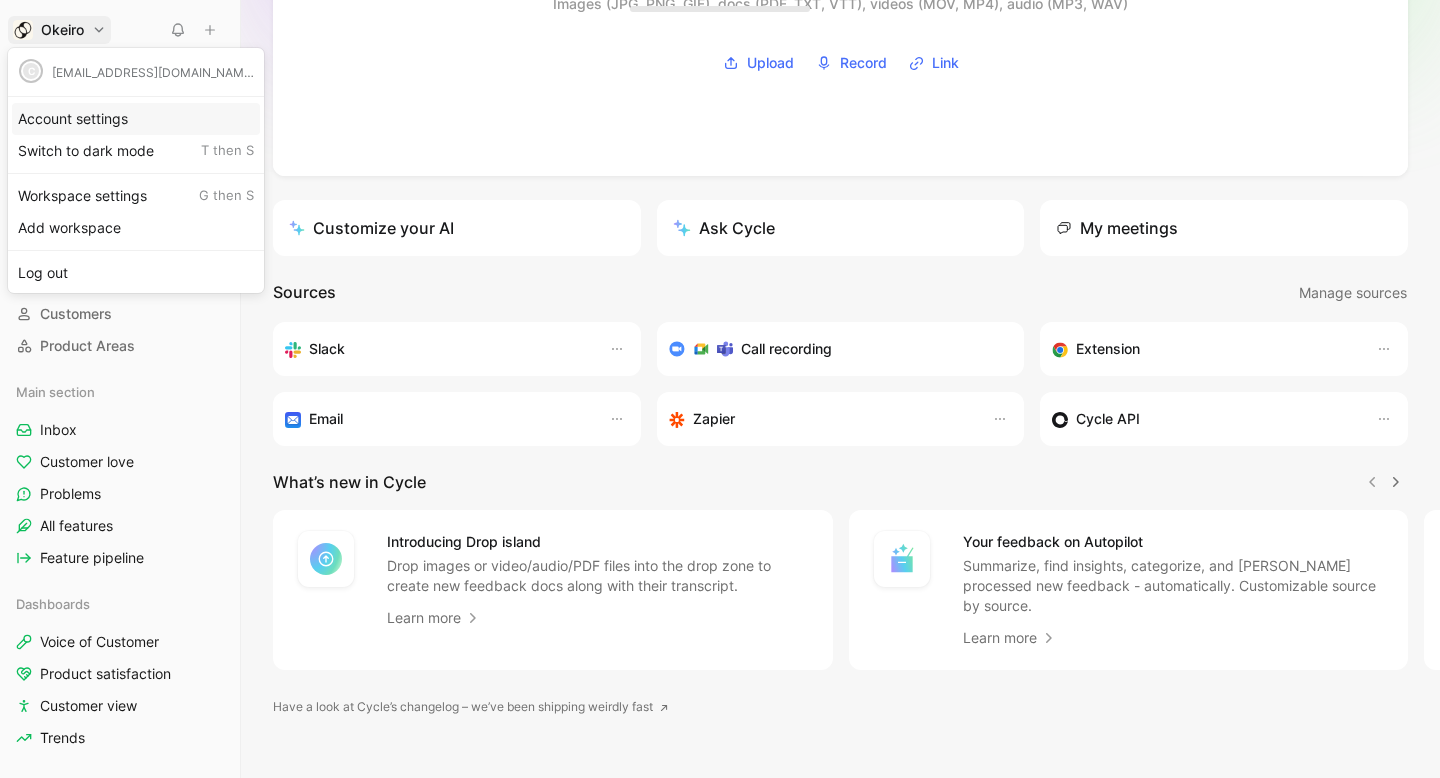 click on "Account settings" at bounding box center [136, 119] 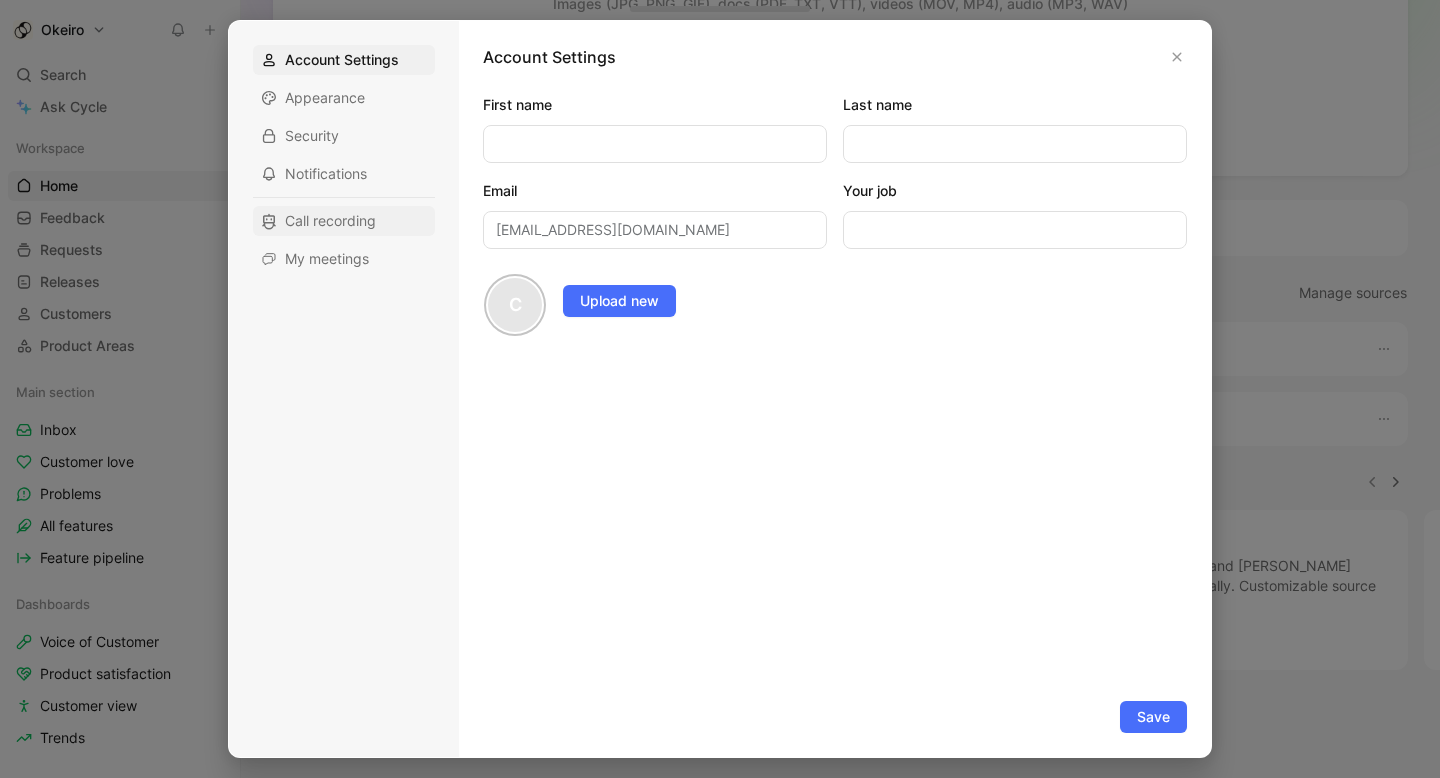 click on "Call recording" at bounding box center (330, 221) 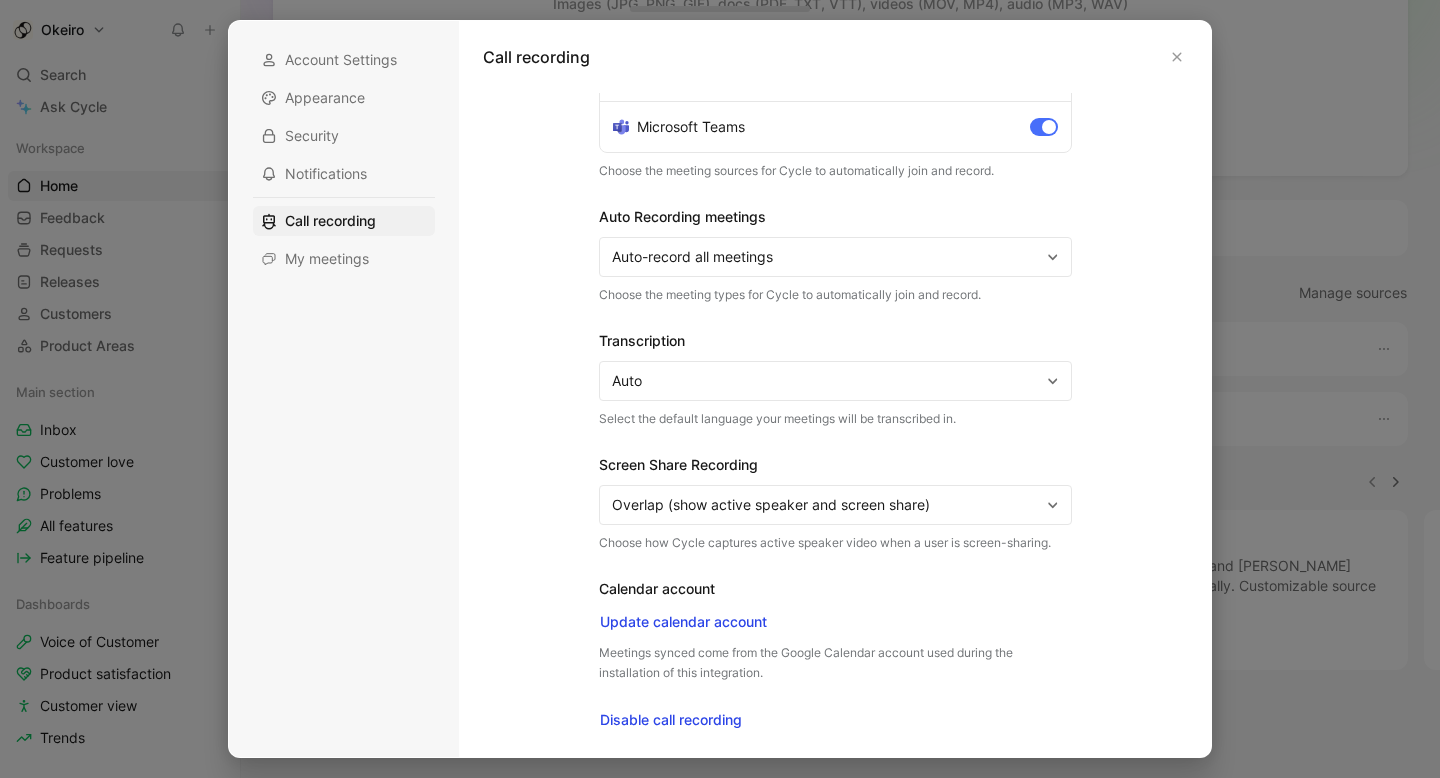 scroll, scrollTop: 0, scrollLeft: 0, axis: both 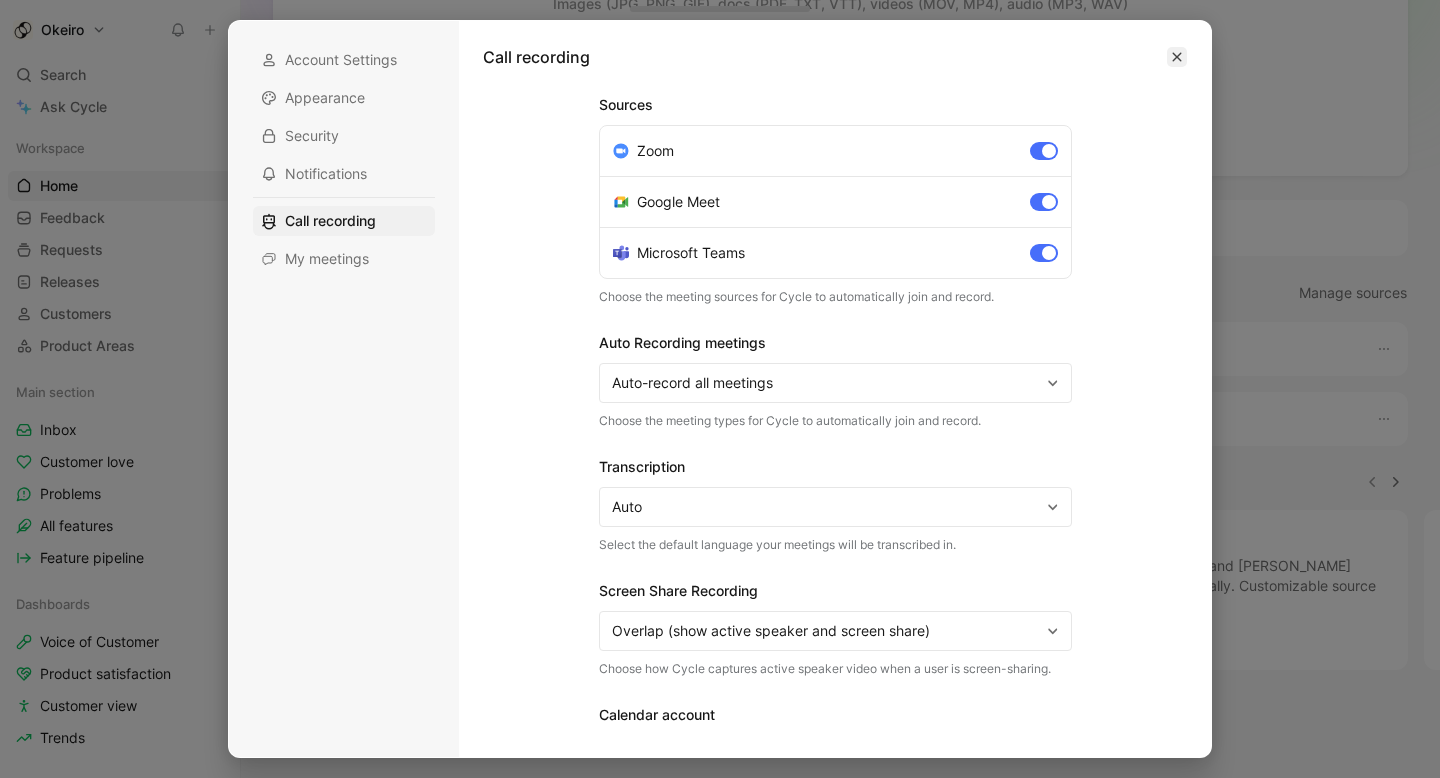 click 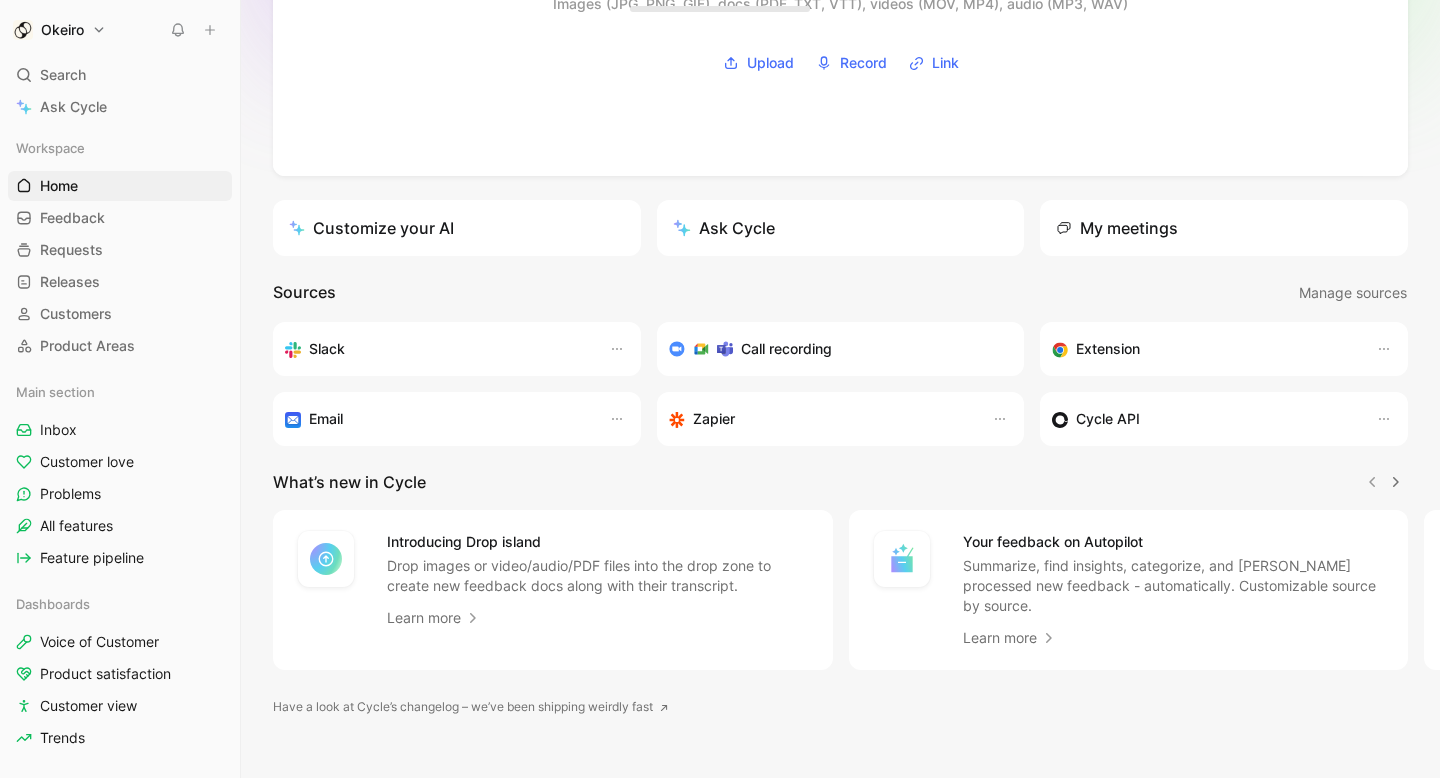 click on "Call recording" at bounding box center (833, 349) 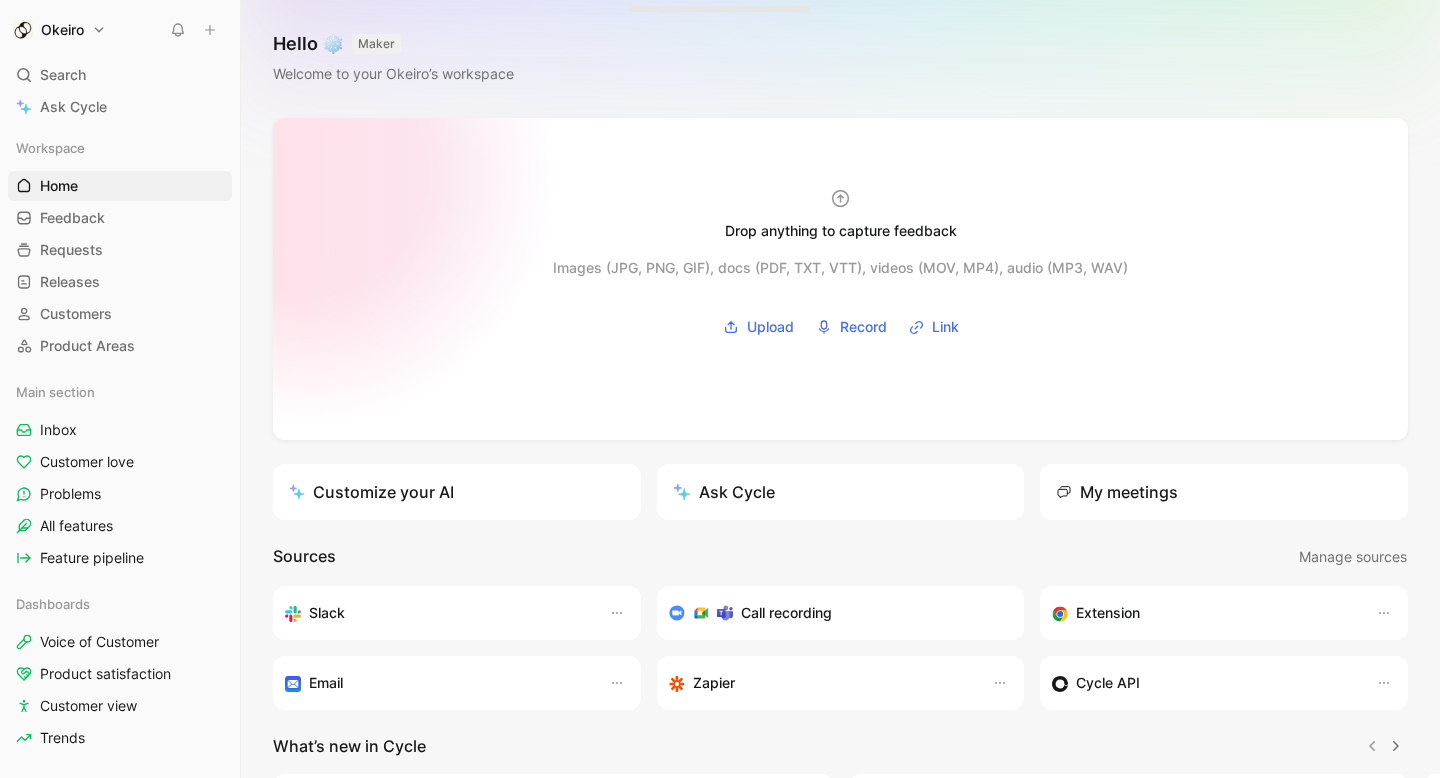 scroll, scrollTop: 0, scrollLeft: 0, axis: both 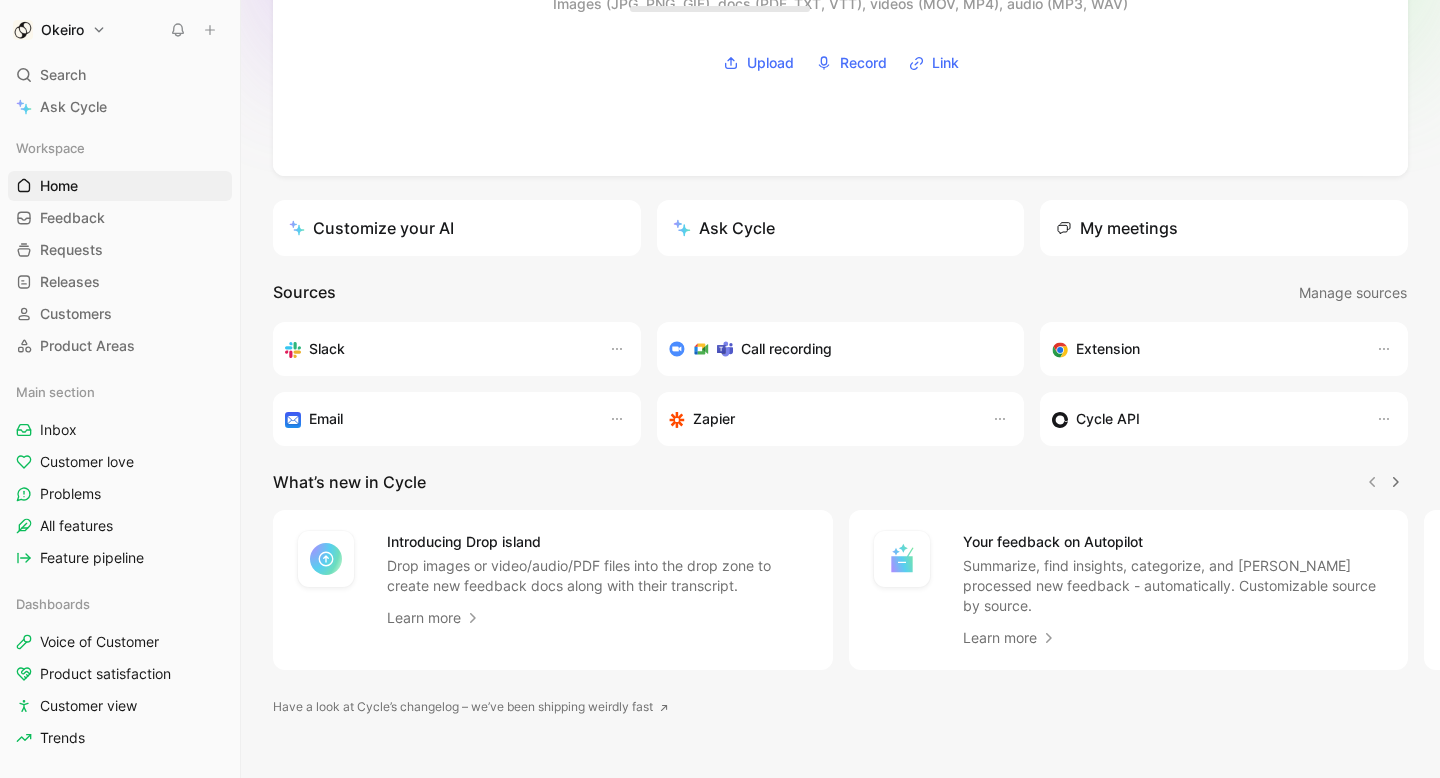click on "Okeiro Search ⌘ K Ask Cycle Workspace Home G then H Feedback G then F Requests G then R Releases G then L Customers Product Areas Main section Inbox Customer love Problems All features Feature pipeline Dashboards Voice of Customer Product satisfaction Customer view Trends
To pick up a draggable item, press the space bar.
While dragging, use the arrow keys to move the item.
Press space again to drop the item in its new position, or press escape to cancel.
Help center Invite member Hello  ❄️ MAKER Welcome to your Okeiro’s workspace Drop anything to capture feedback Images (JPG, PNG, GIF), docs (PDF, TXT, VTT), videos (MOV, MP4), audio (MP3, WAV) Upload Record Link Customize your AI Ask Cycle My meetings Sources Manage sources Slack Call recording Extension Email Zapier Cycle API What’s new in Cycle Introducing Drop island Drop images or video/audio/PDF files into the drop zone to create new feedback docs along with their transcript. Learn more Your feedback on Autopilot" at bounding box center [720, 389] 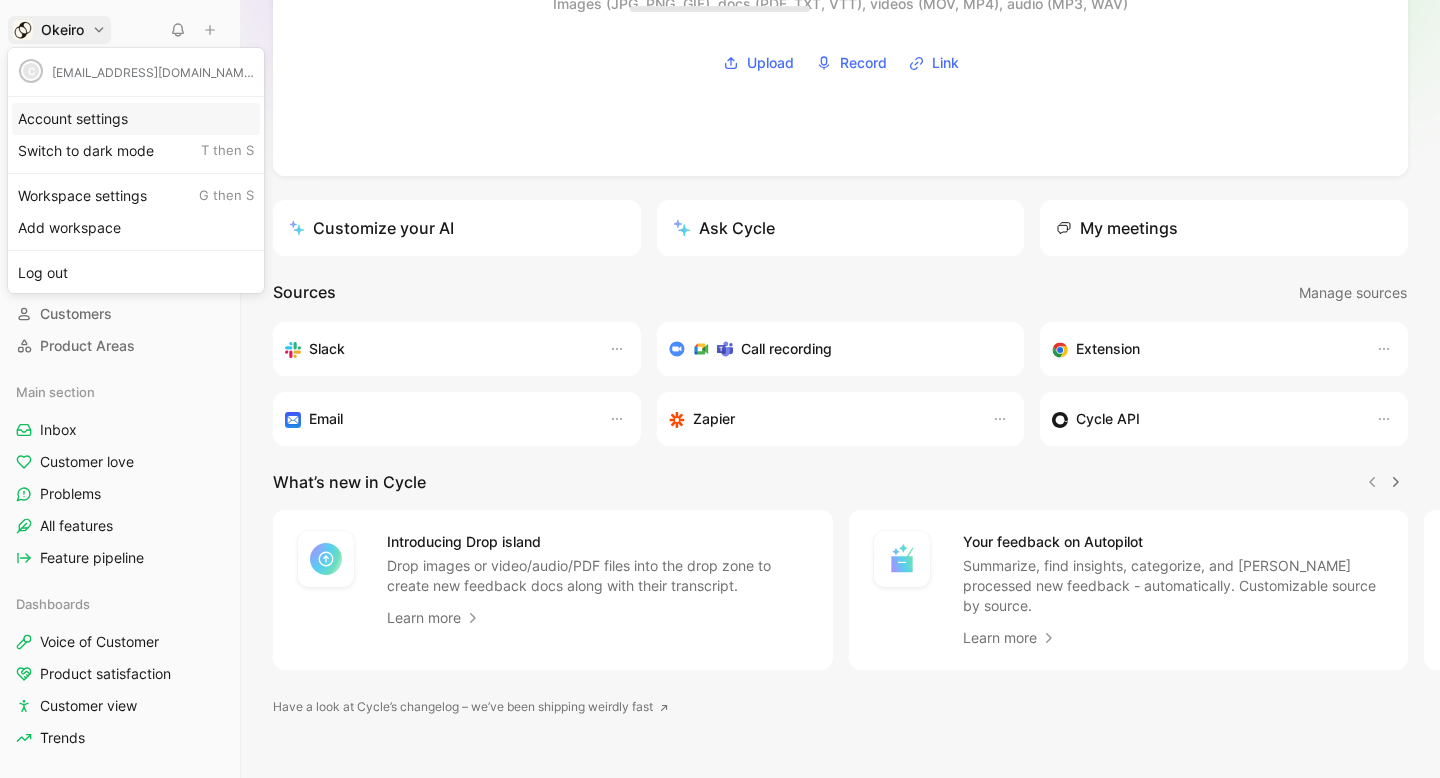 click on "Account settings" at bounding box center (136, 119) 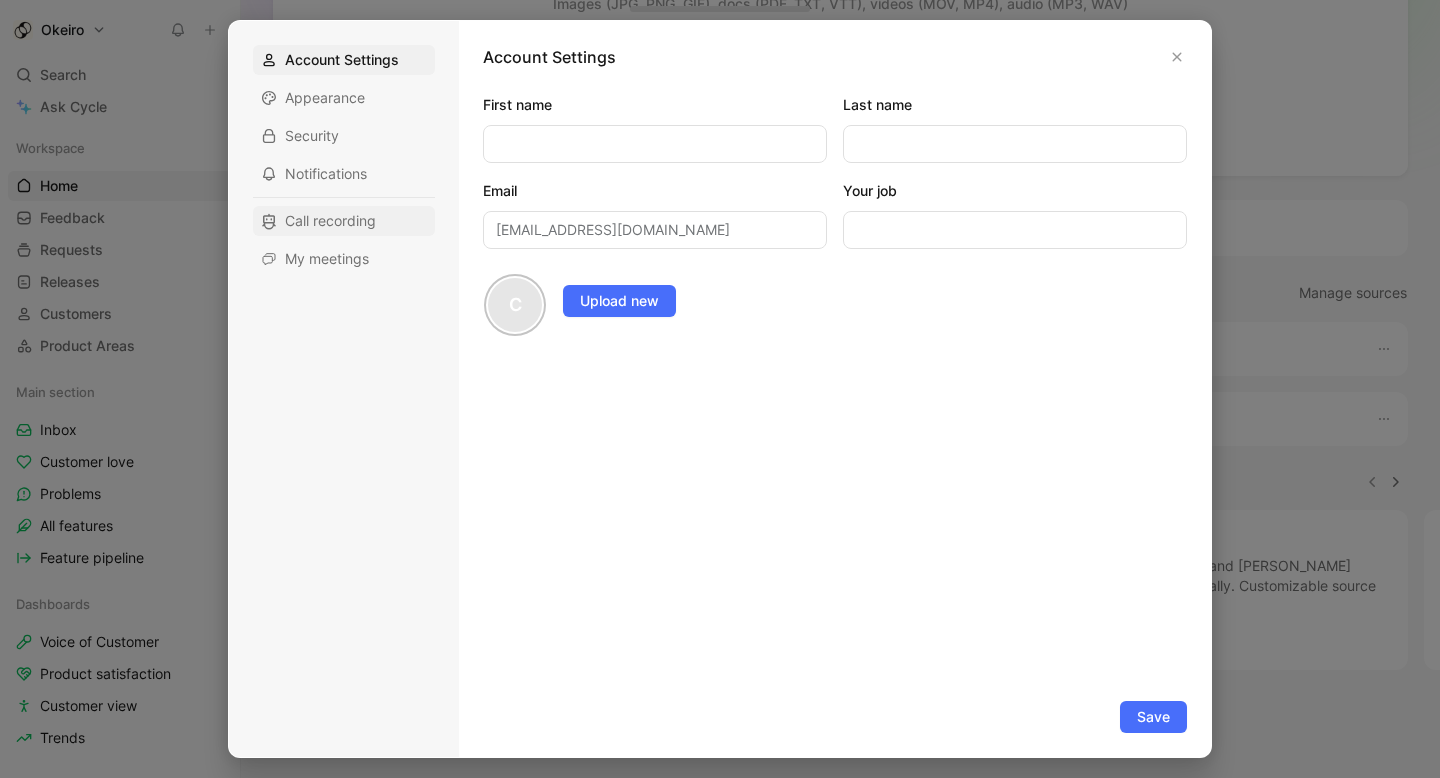 click on "Call recording" at bounding box center [330, 221] 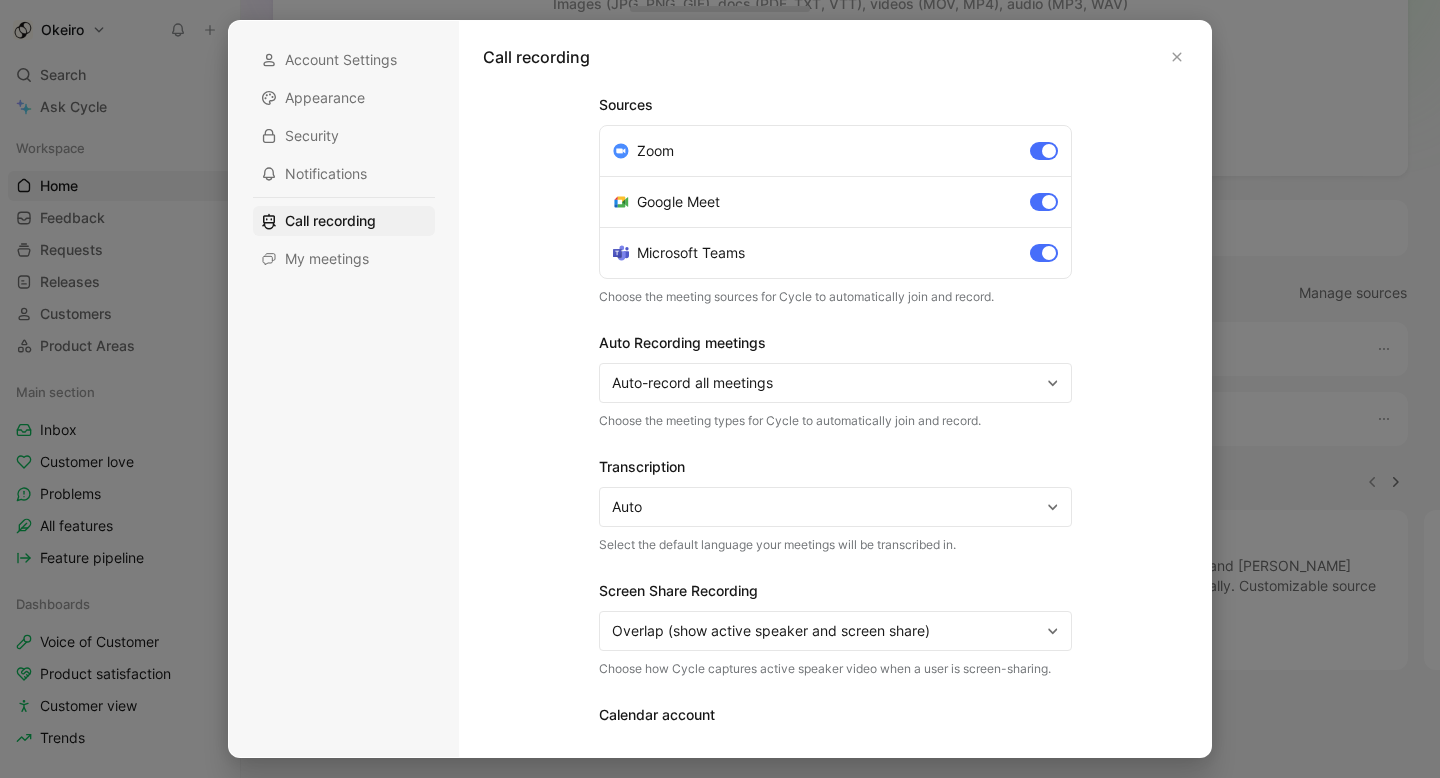 scroll, scrollTop: 106, scrollLeft: 0, axis: vertical 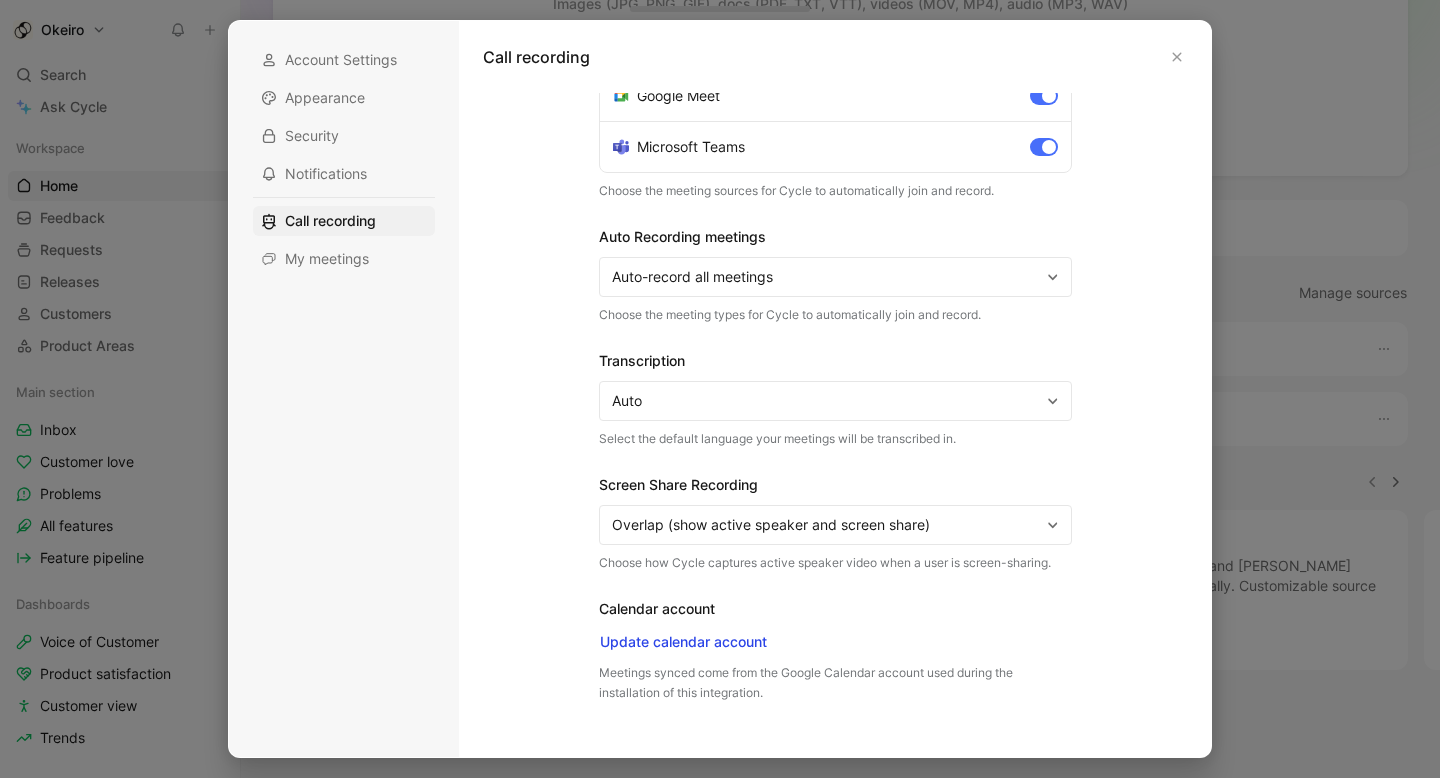 click on "Auto-record all meetings" at bounding box center (826, 277) 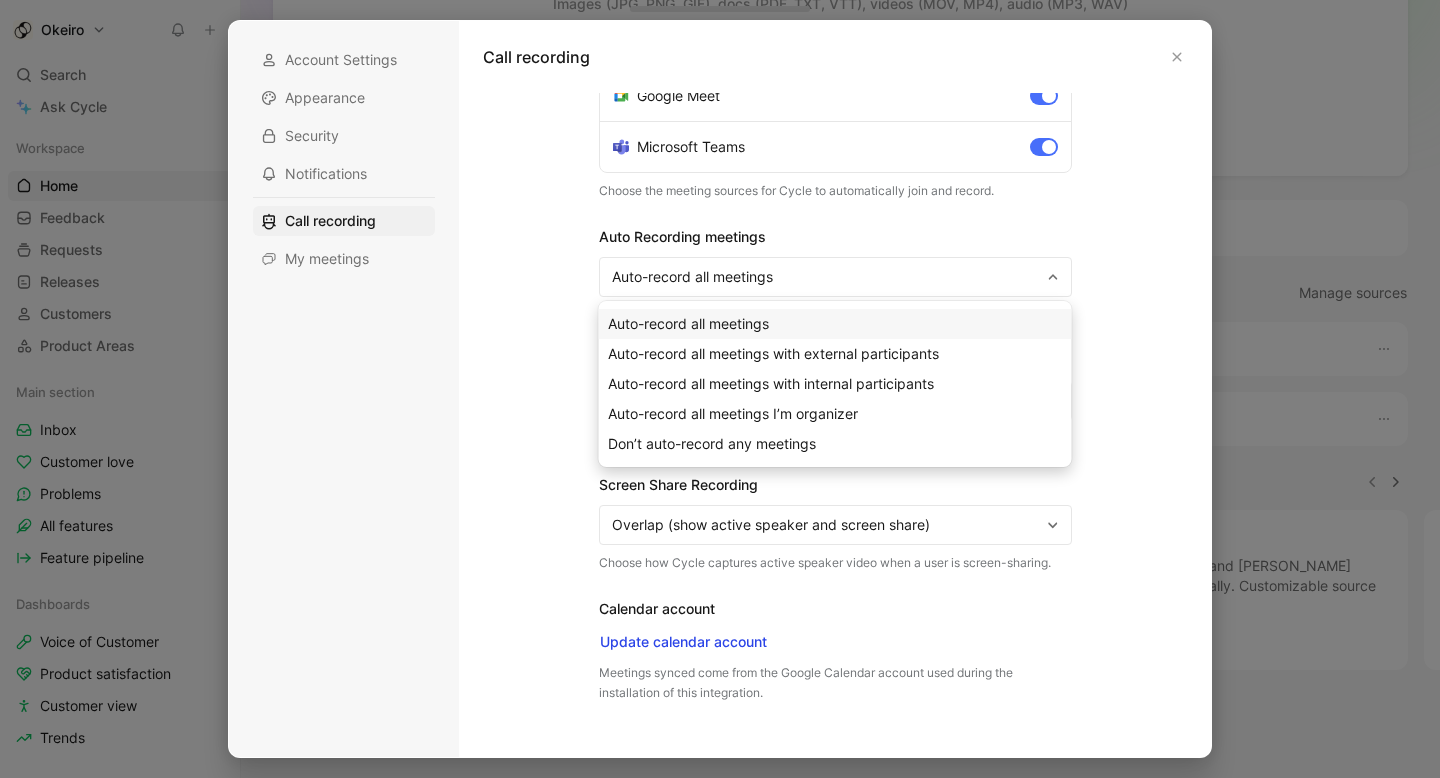 click on "Auto-record all meetings" at bounding box center [835, 324] 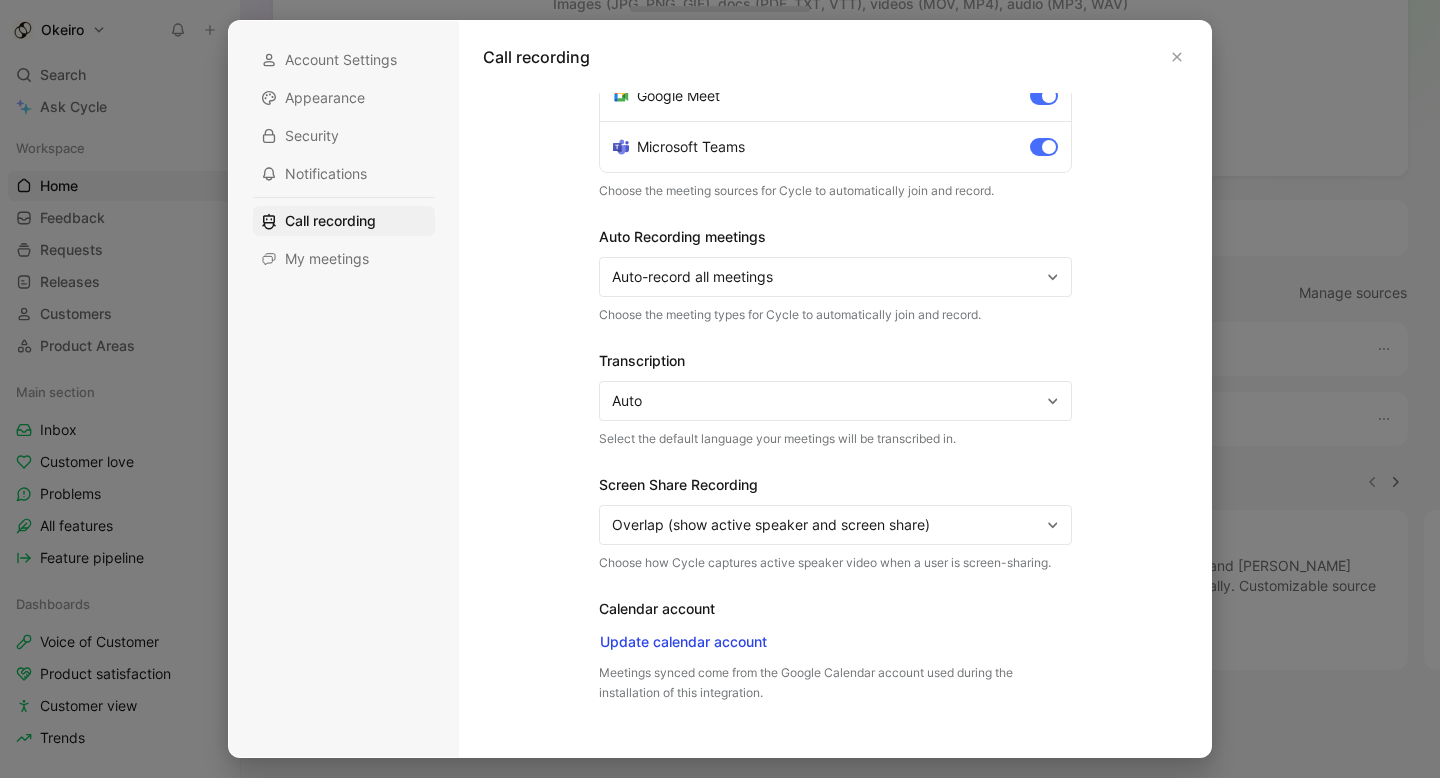 click on "Auto" at bounding box center (826, 401) 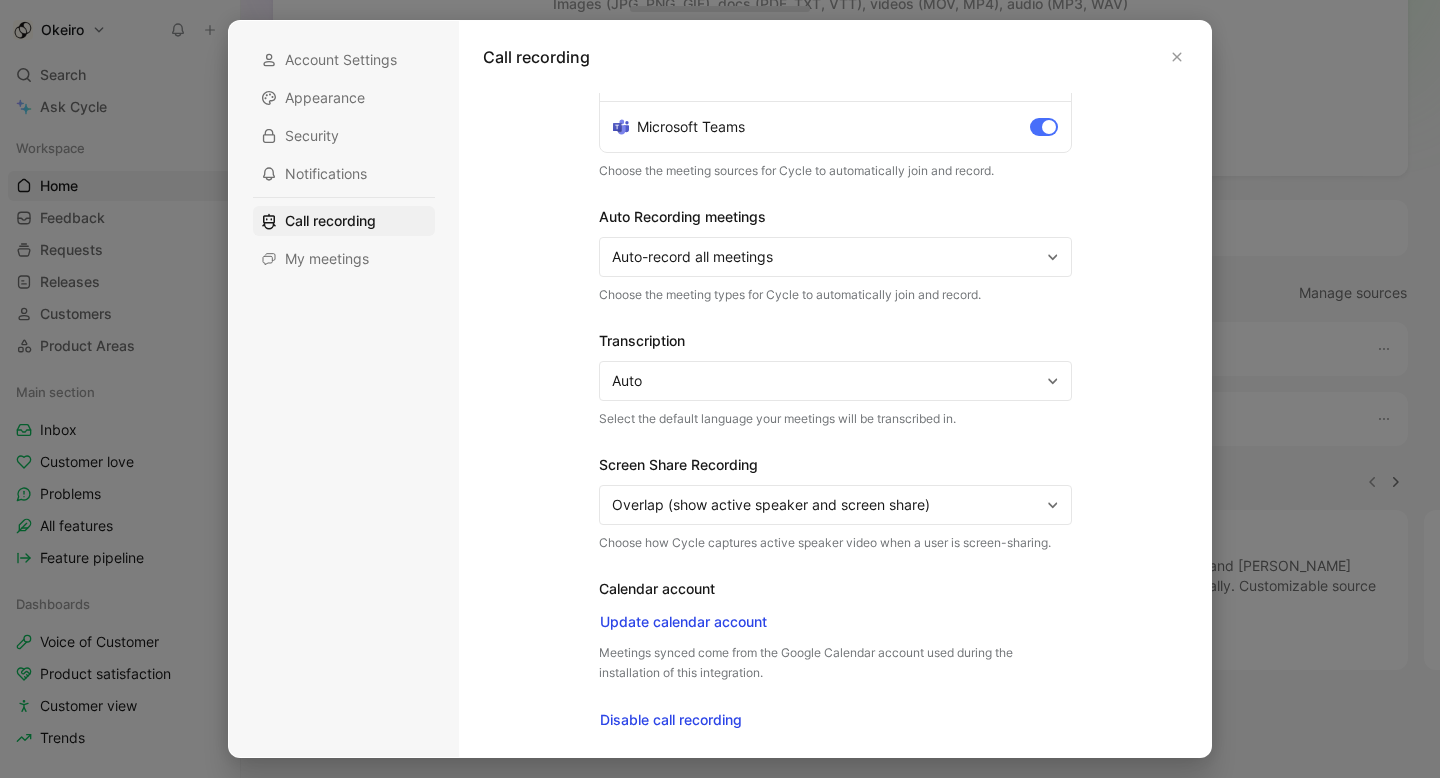 click on "Overlap (show active speaker and screen share)" at bounding box center (826, 505) 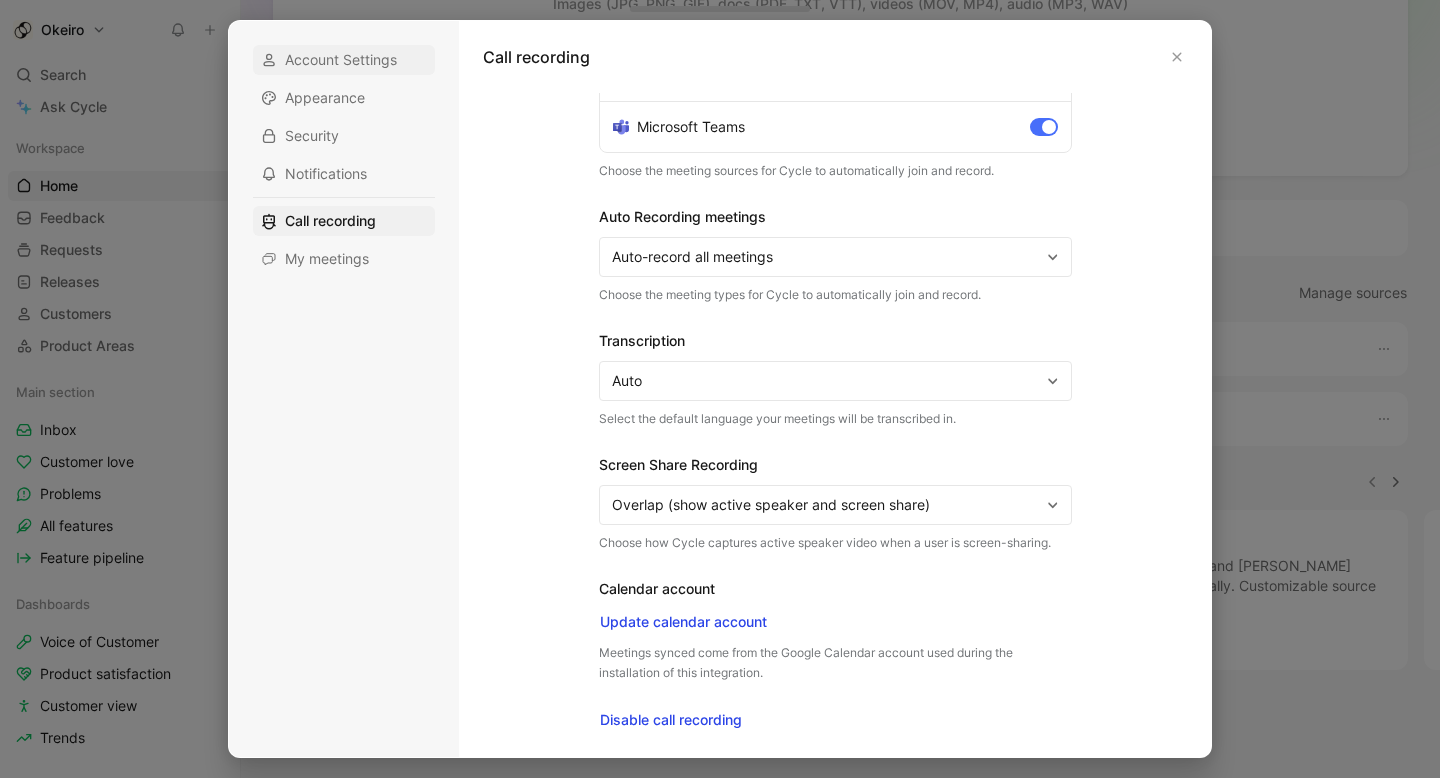 click on "Account Settings" at bounding box center (341, 60) 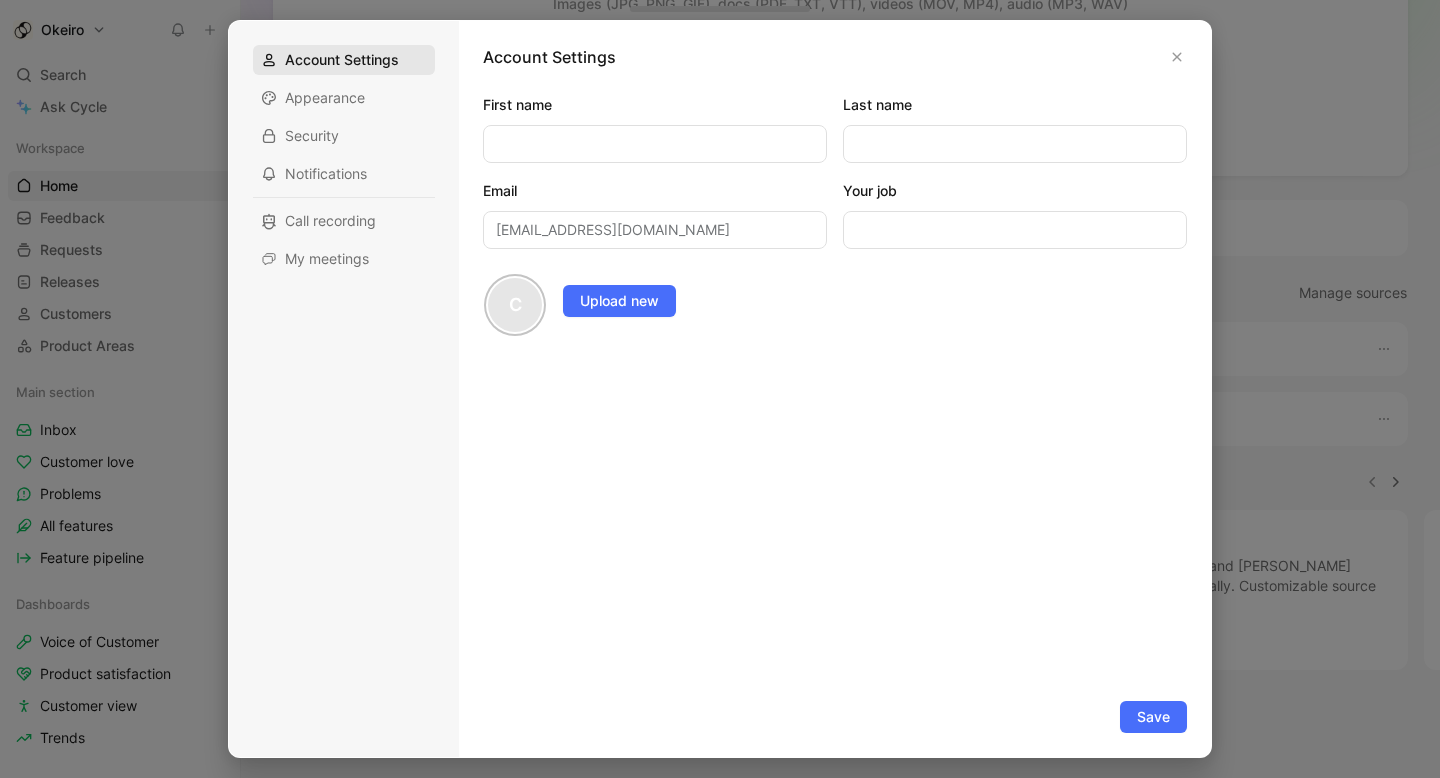 scroll, scrollTop: 0, scrollLeft: 0, axis: both 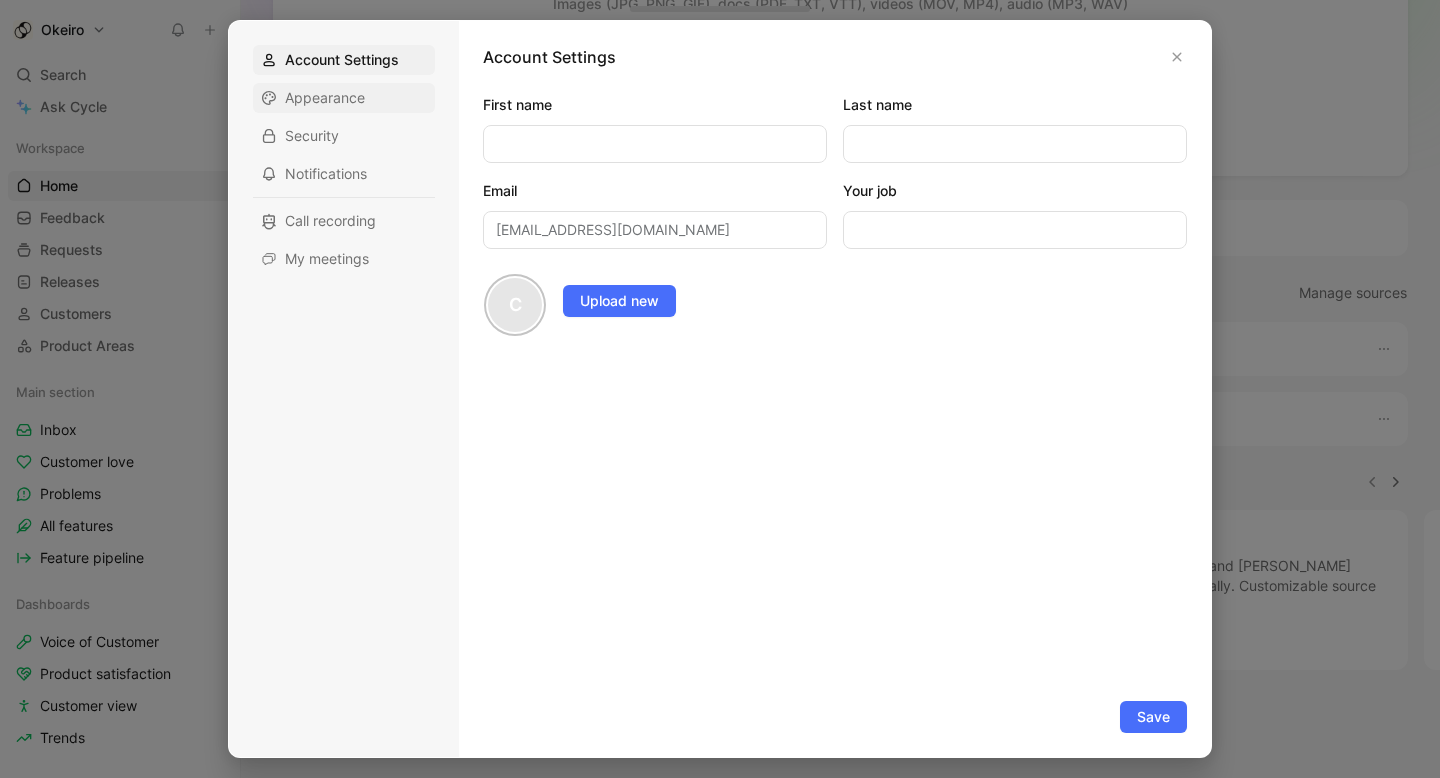 click on "Appearance" at bounding box center [344, 98] 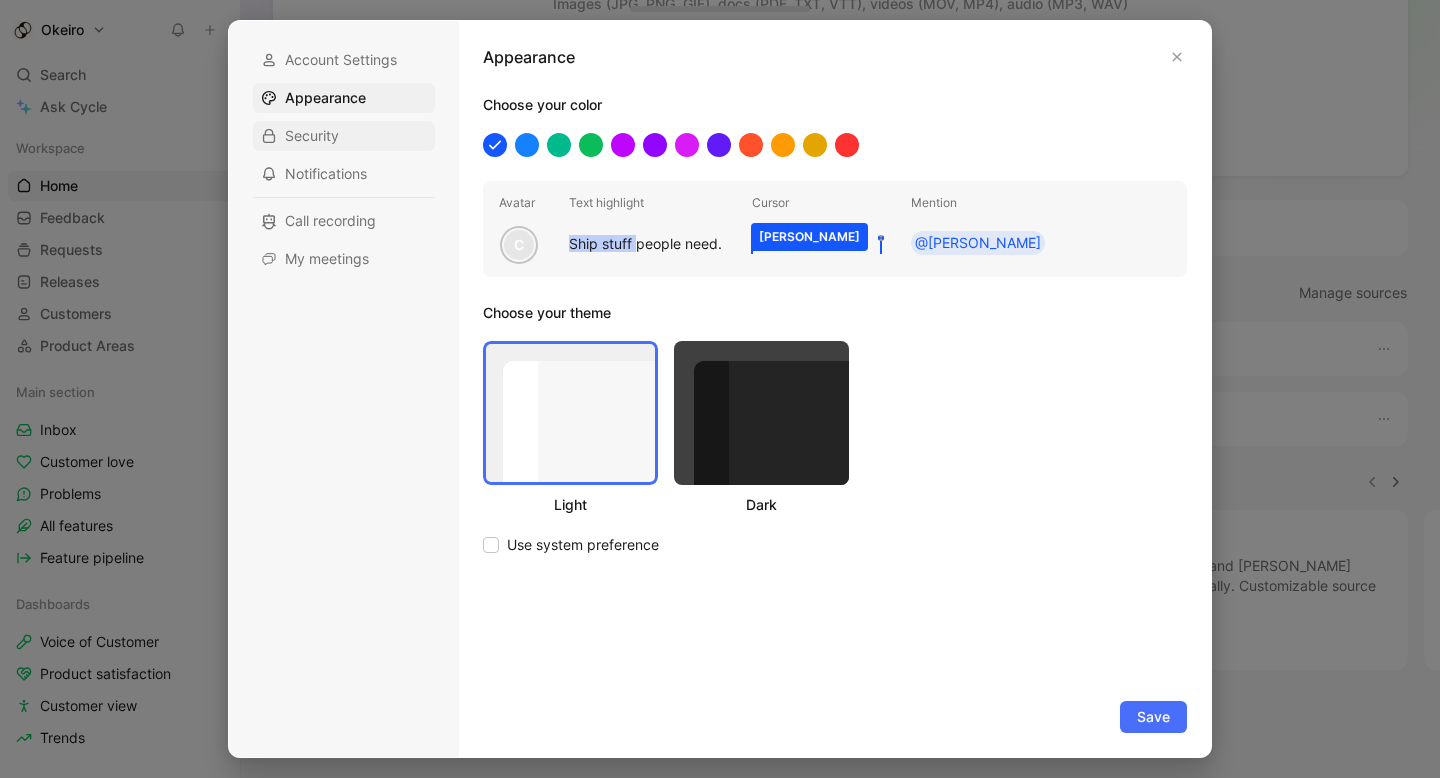 click on "Security" at bounding box center [344, 136] 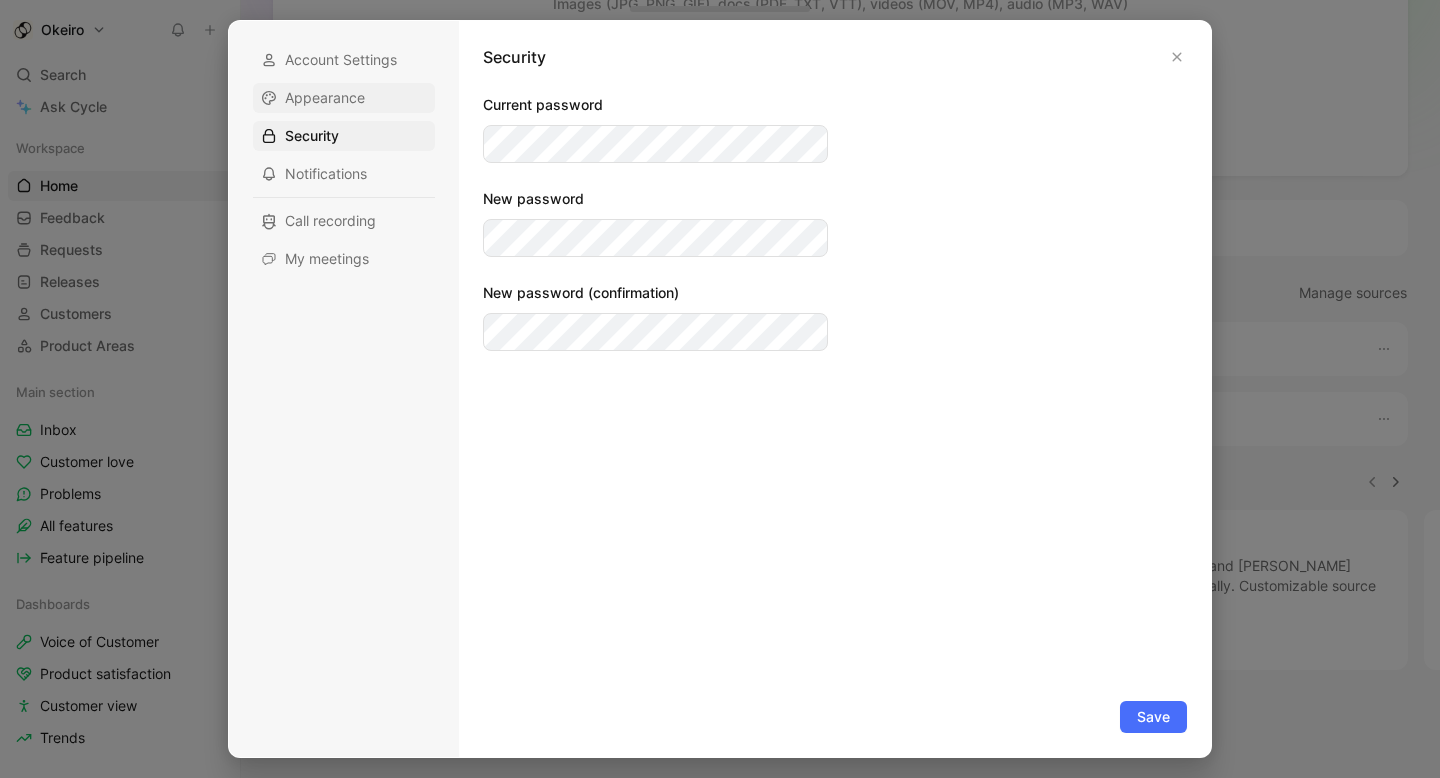 click on "Appearance" at bounding box center [344, 98] 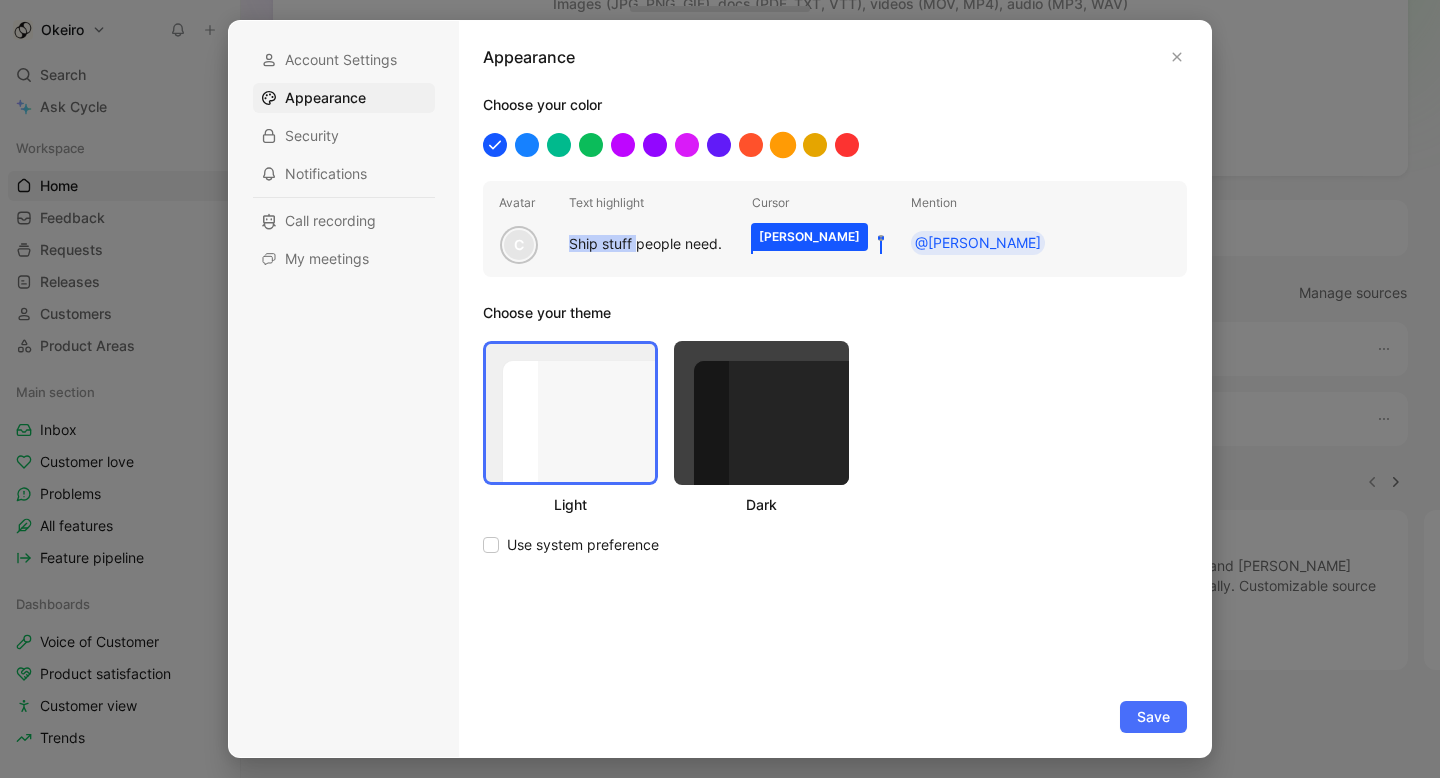click at bounding box center (783, 145) 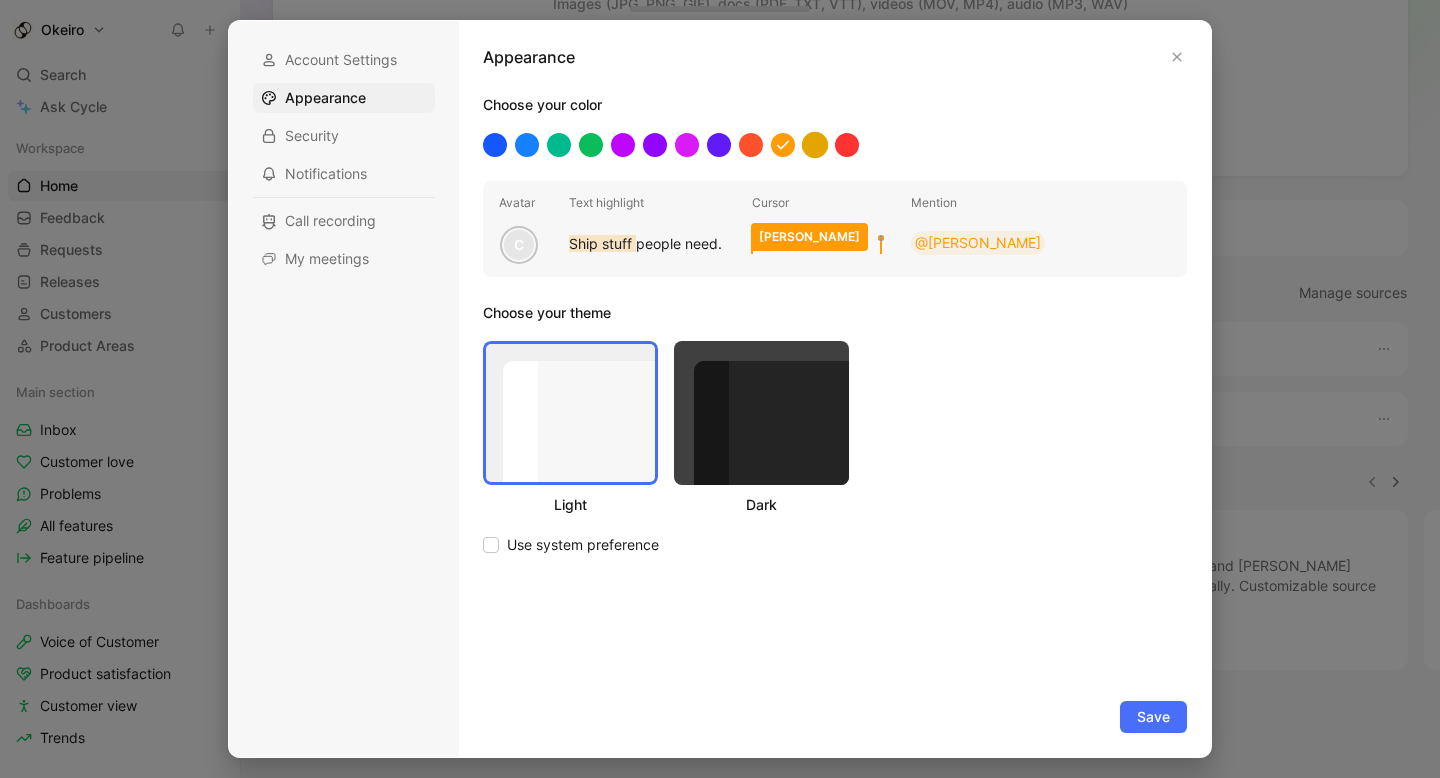 click at bounding box center [815, 145] 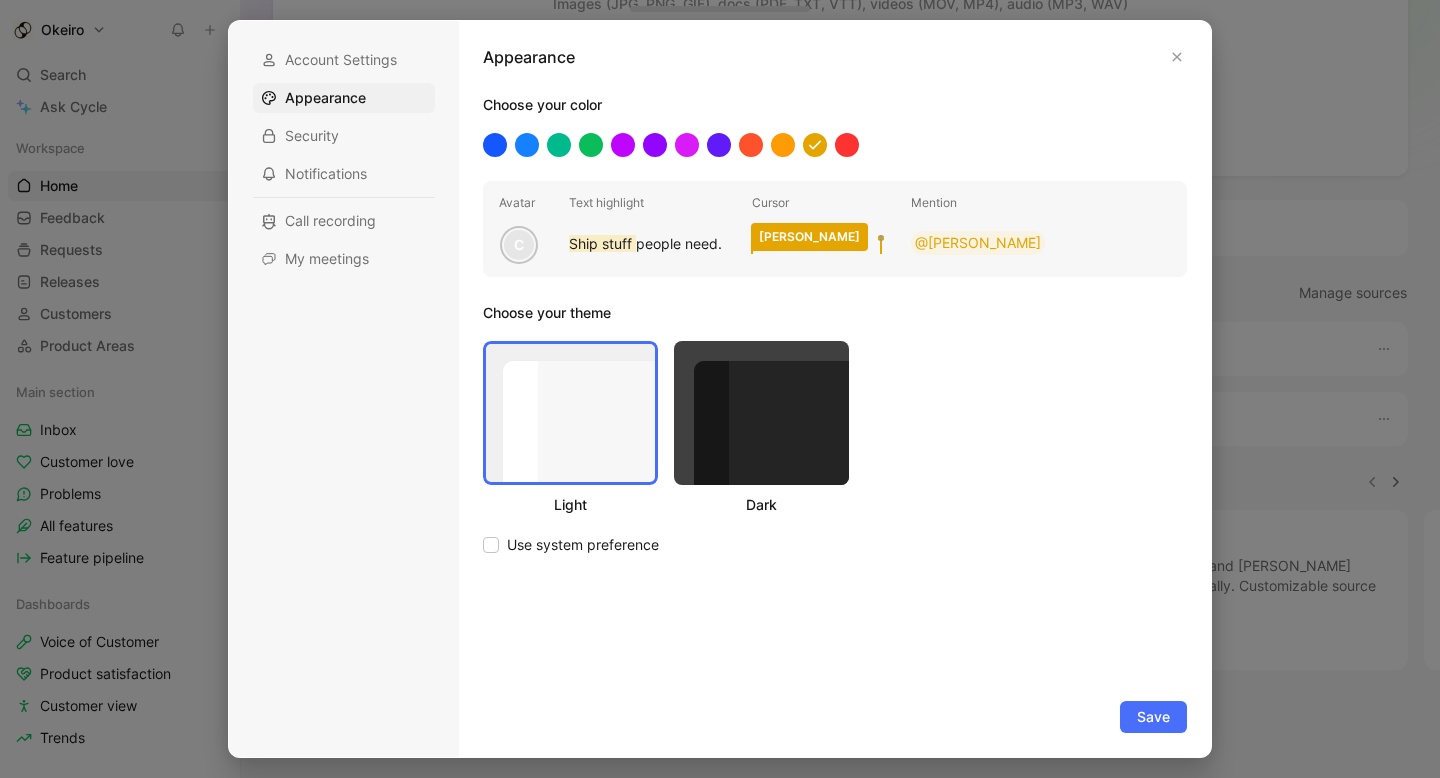 click at bounding box center (835, 145) 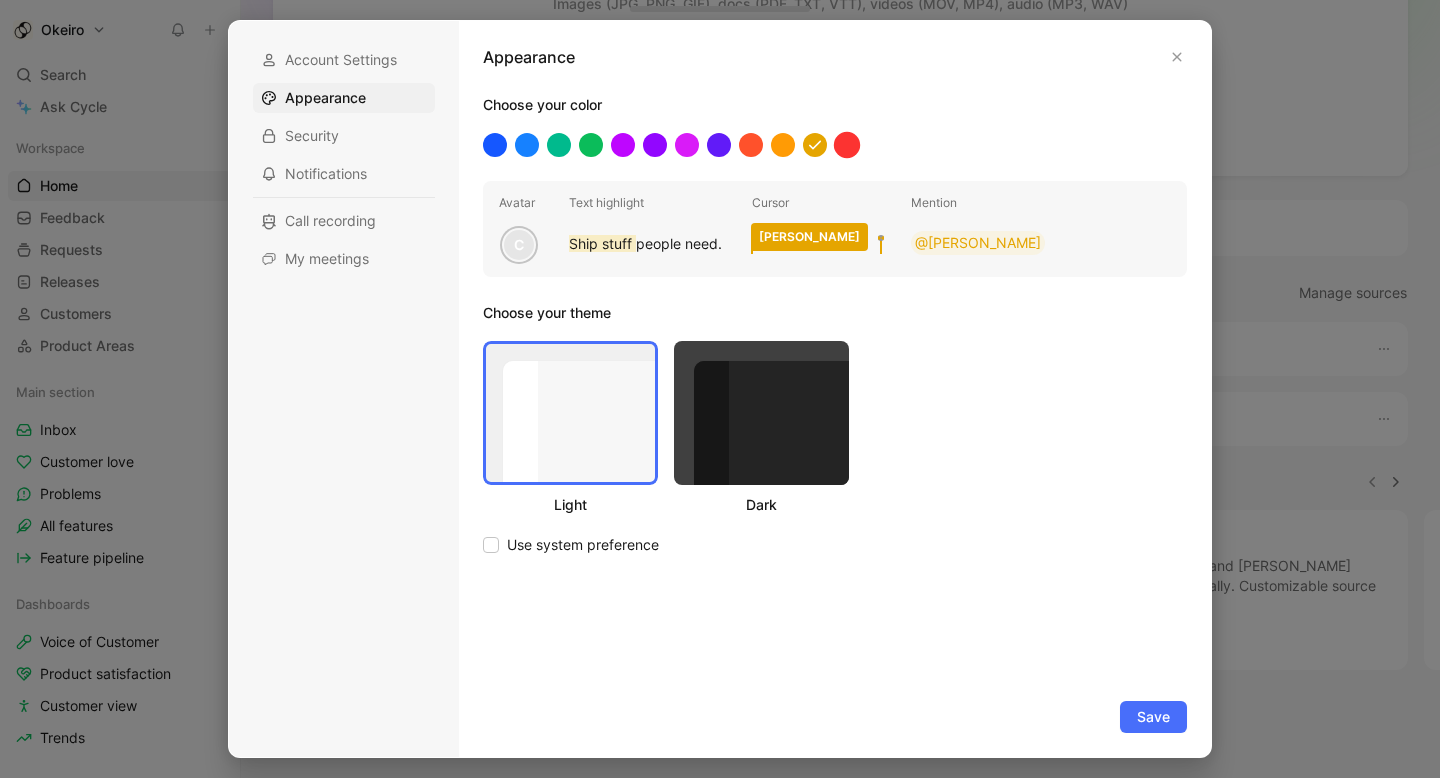click at bounding box center [847, 145] 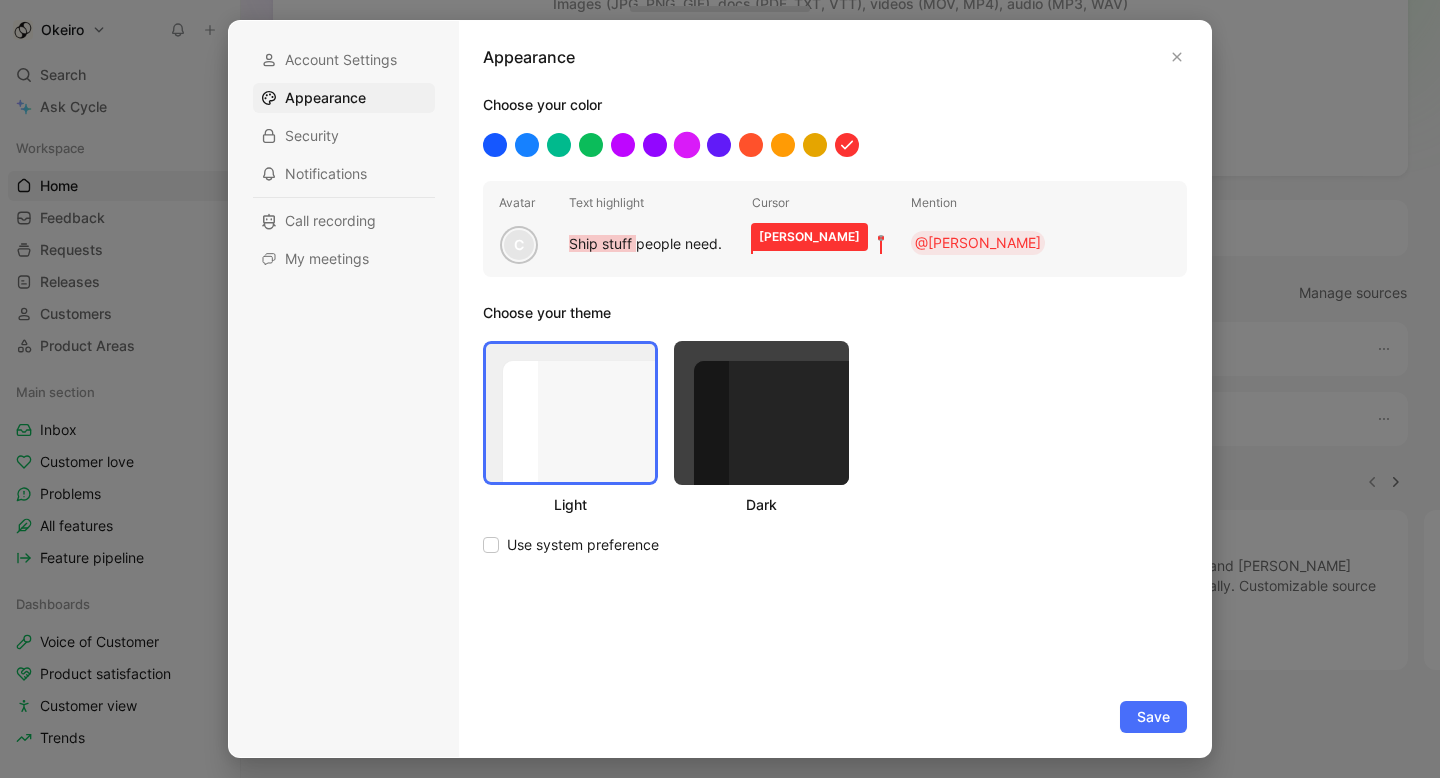 click at bounding box center [687, 145] 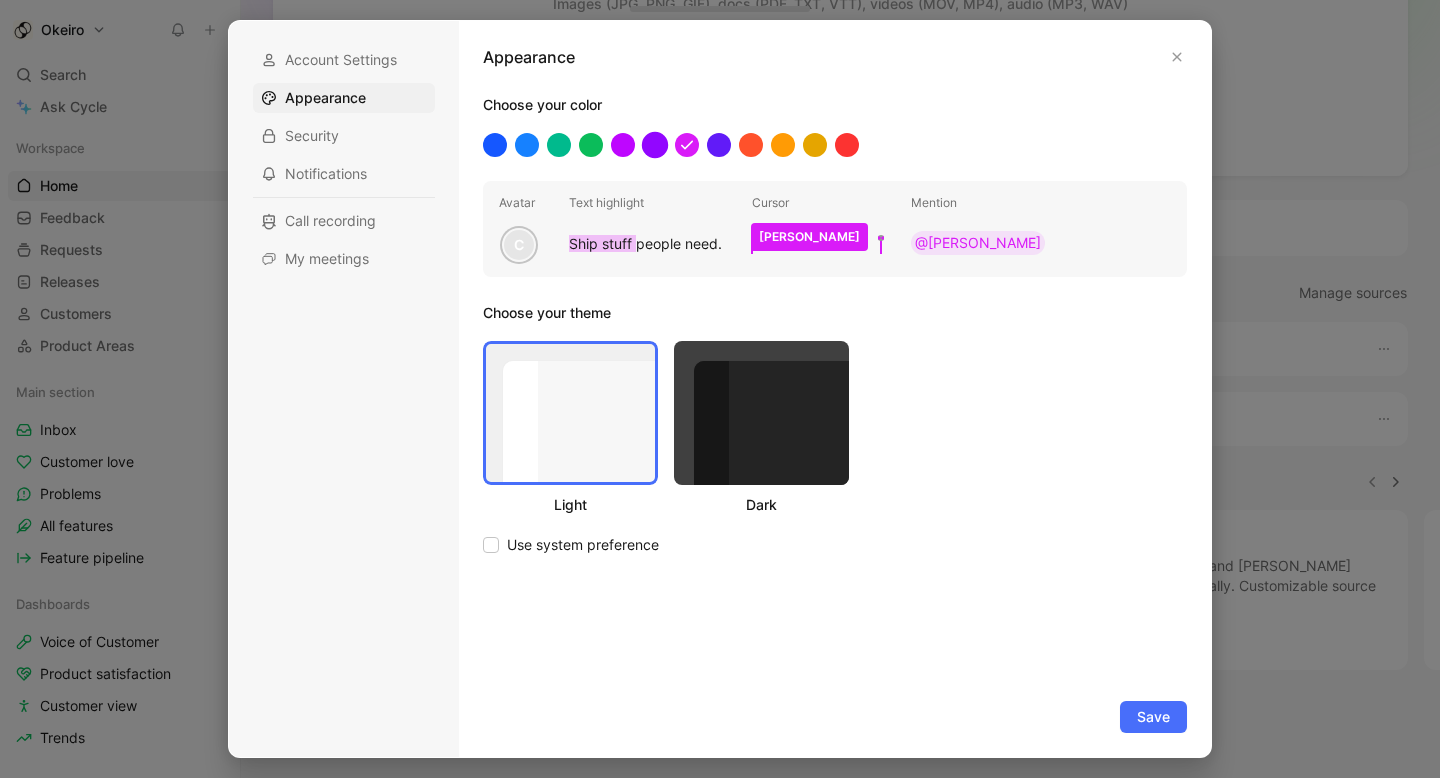 click at bounding box center [655, 145] 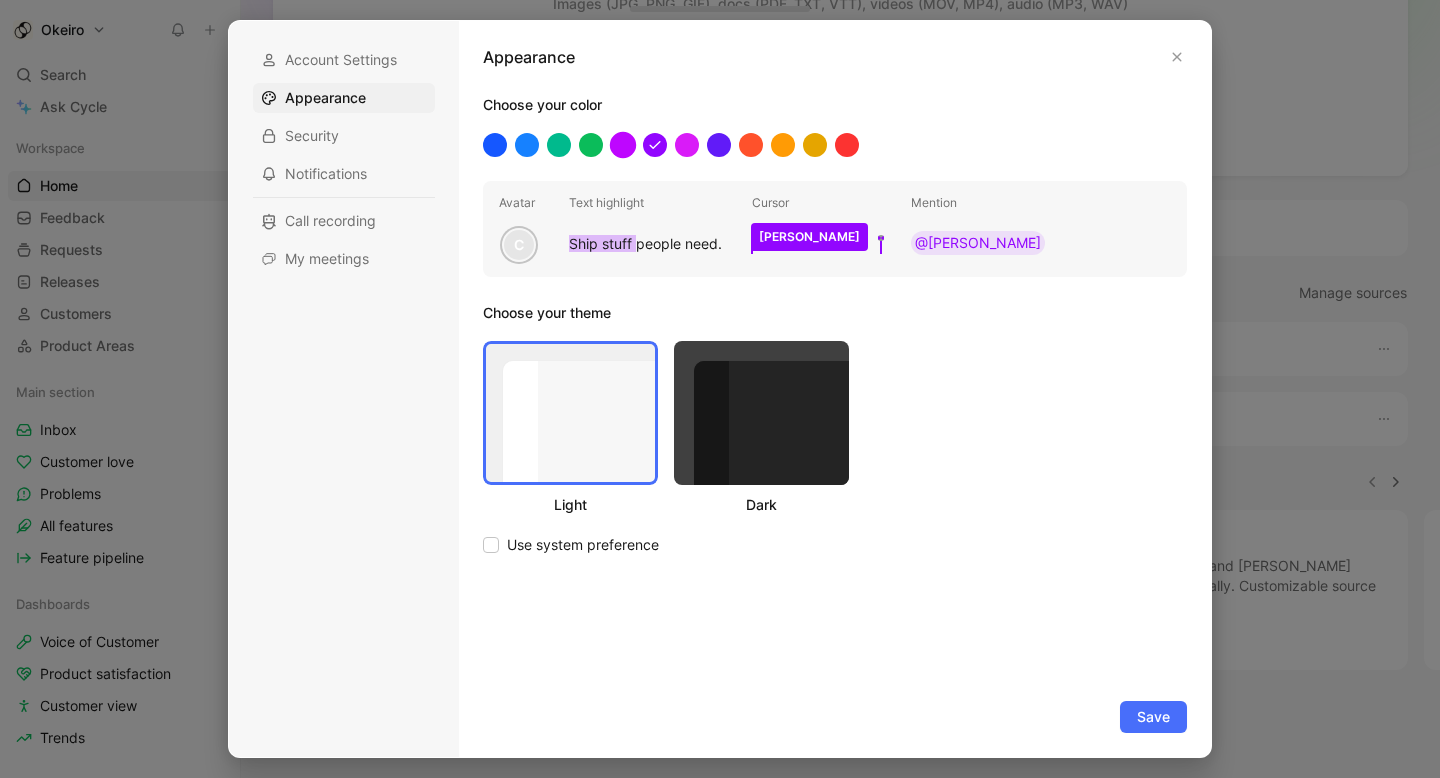click at bounding box center [623, 145] 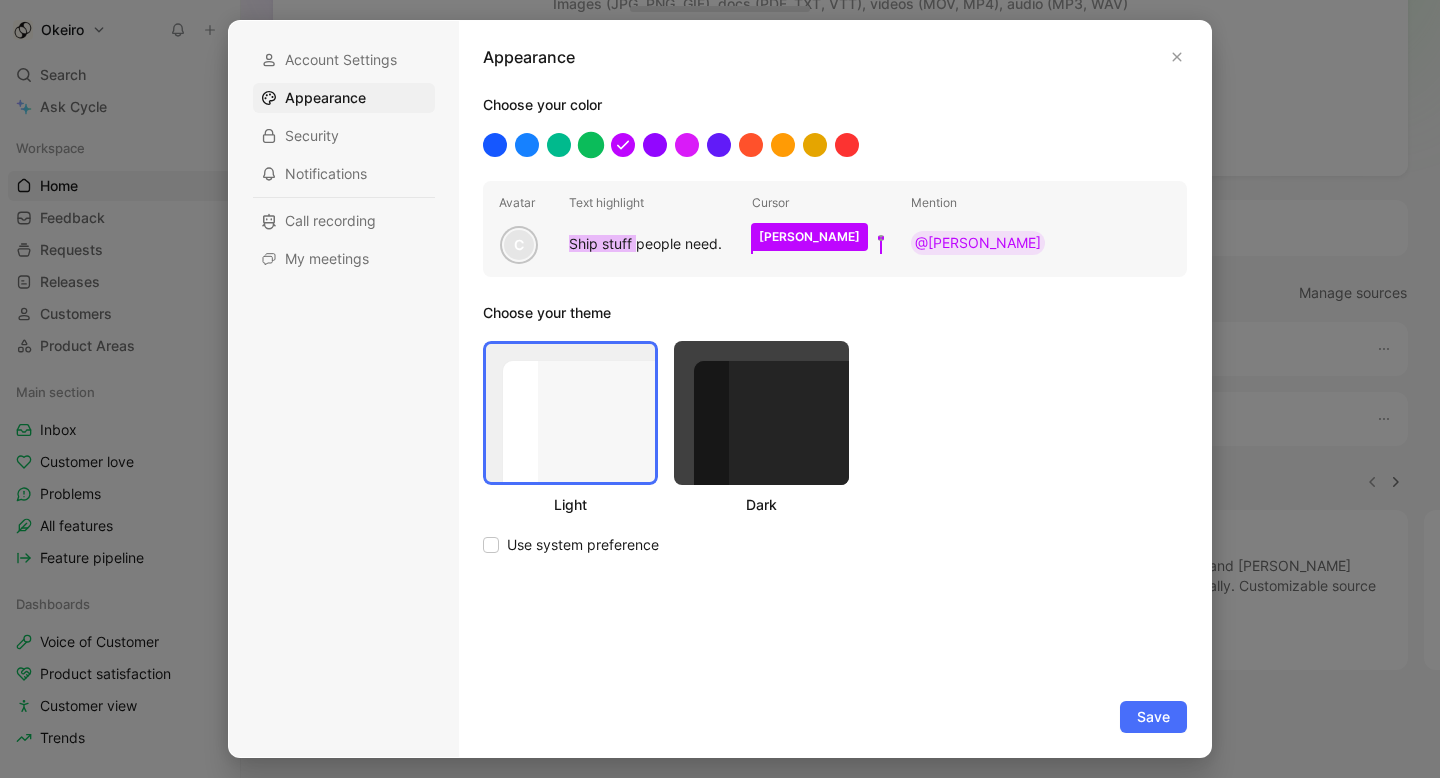 click at bounding box center (591, 145) 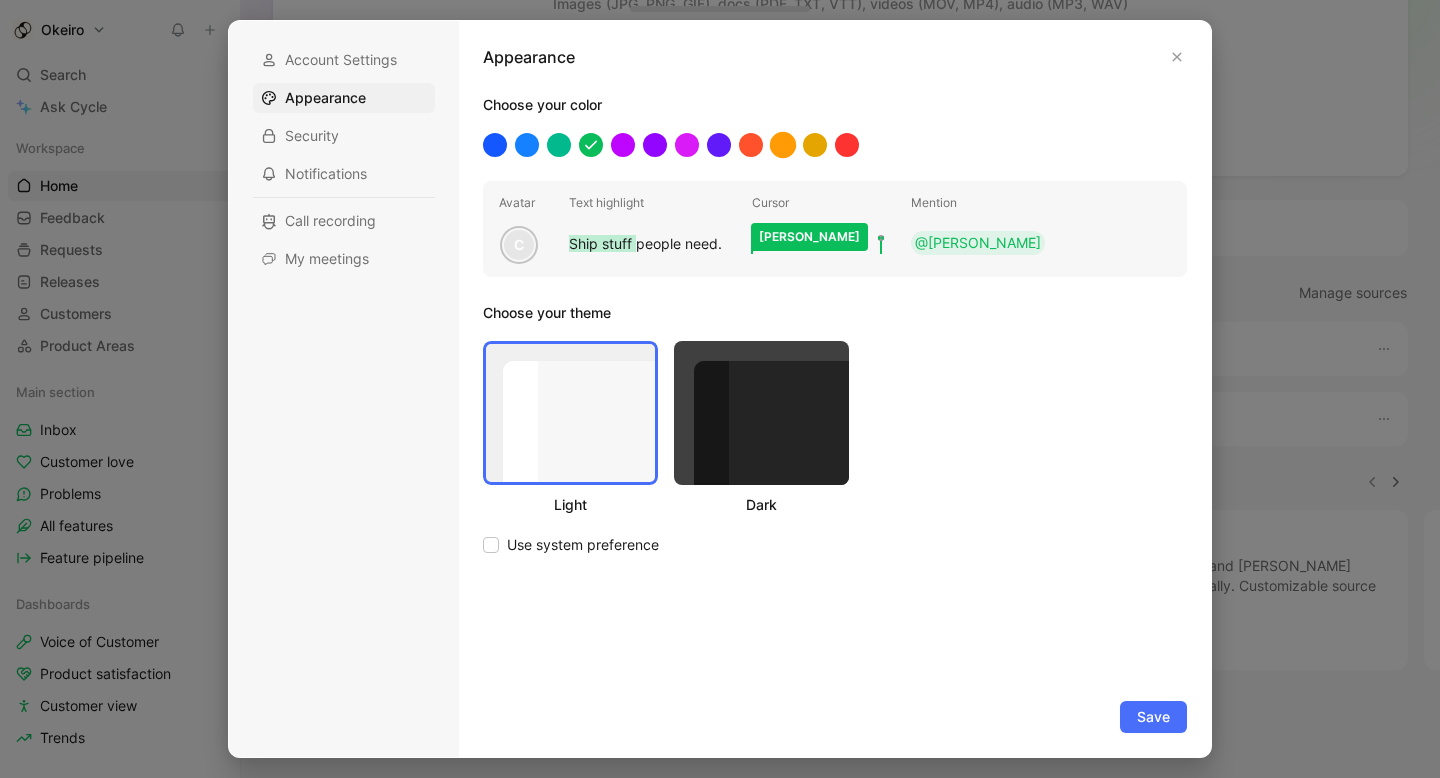 click at bounding box center [783, 145] 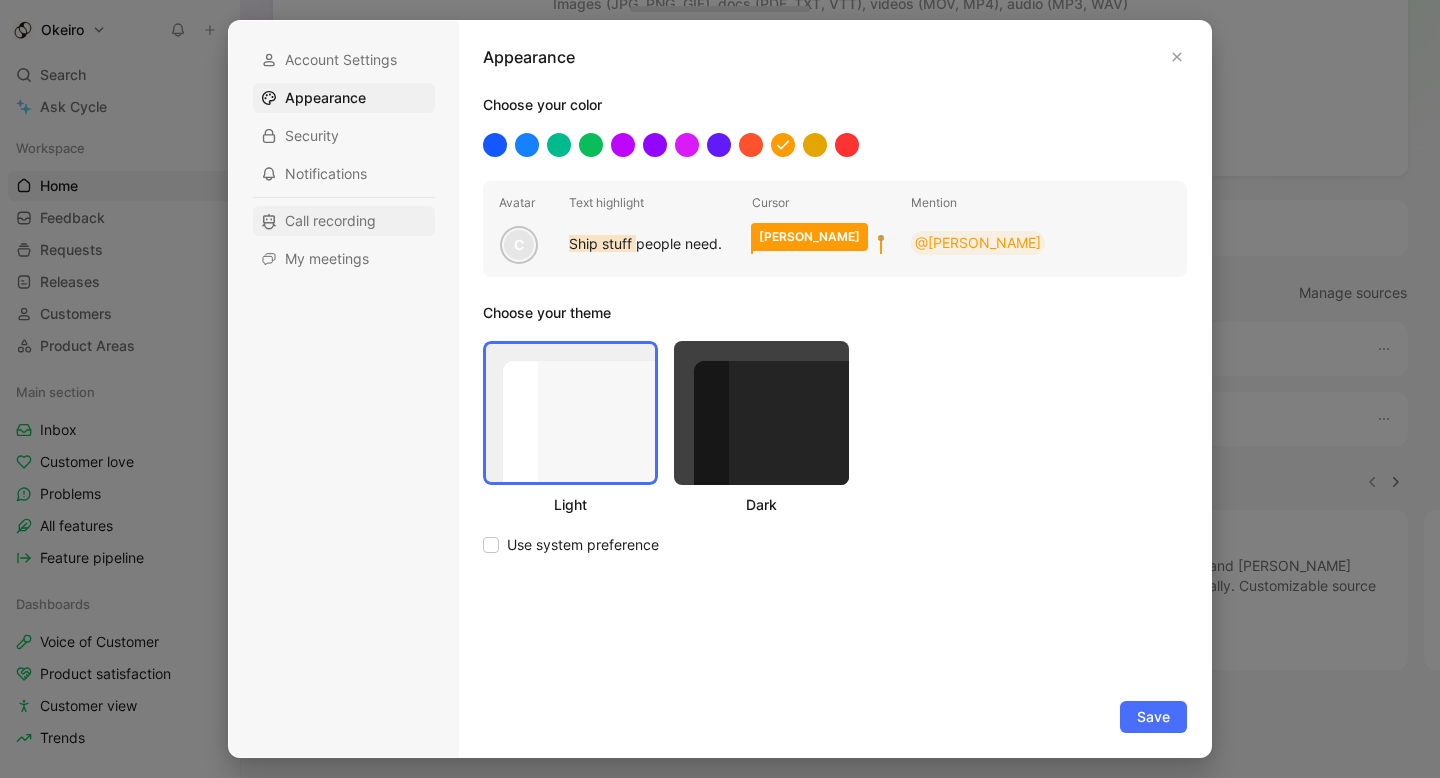 click on "Call recording" at bounding box center [330, 221] 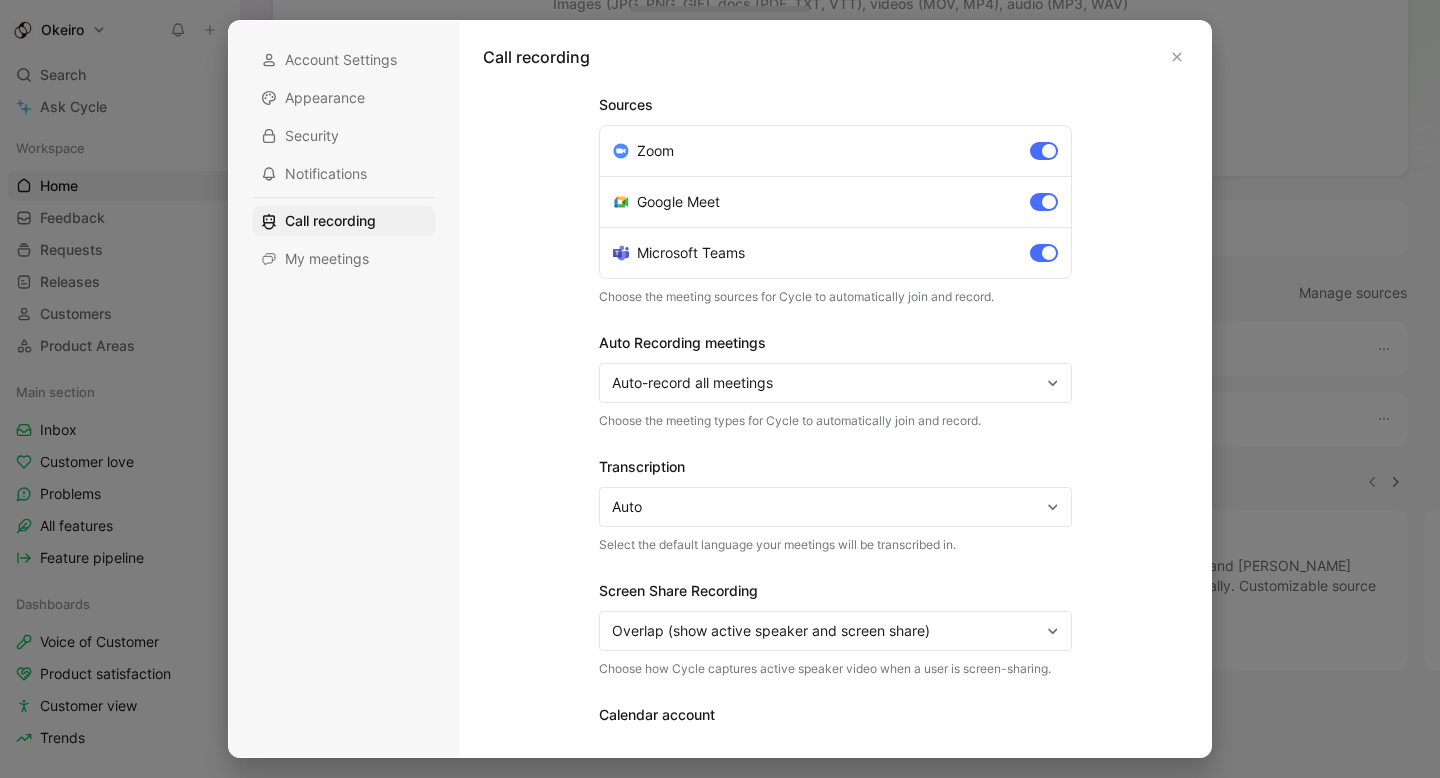 scroll, scrollTop: 126, scrollLeft: 0, axis: vertical 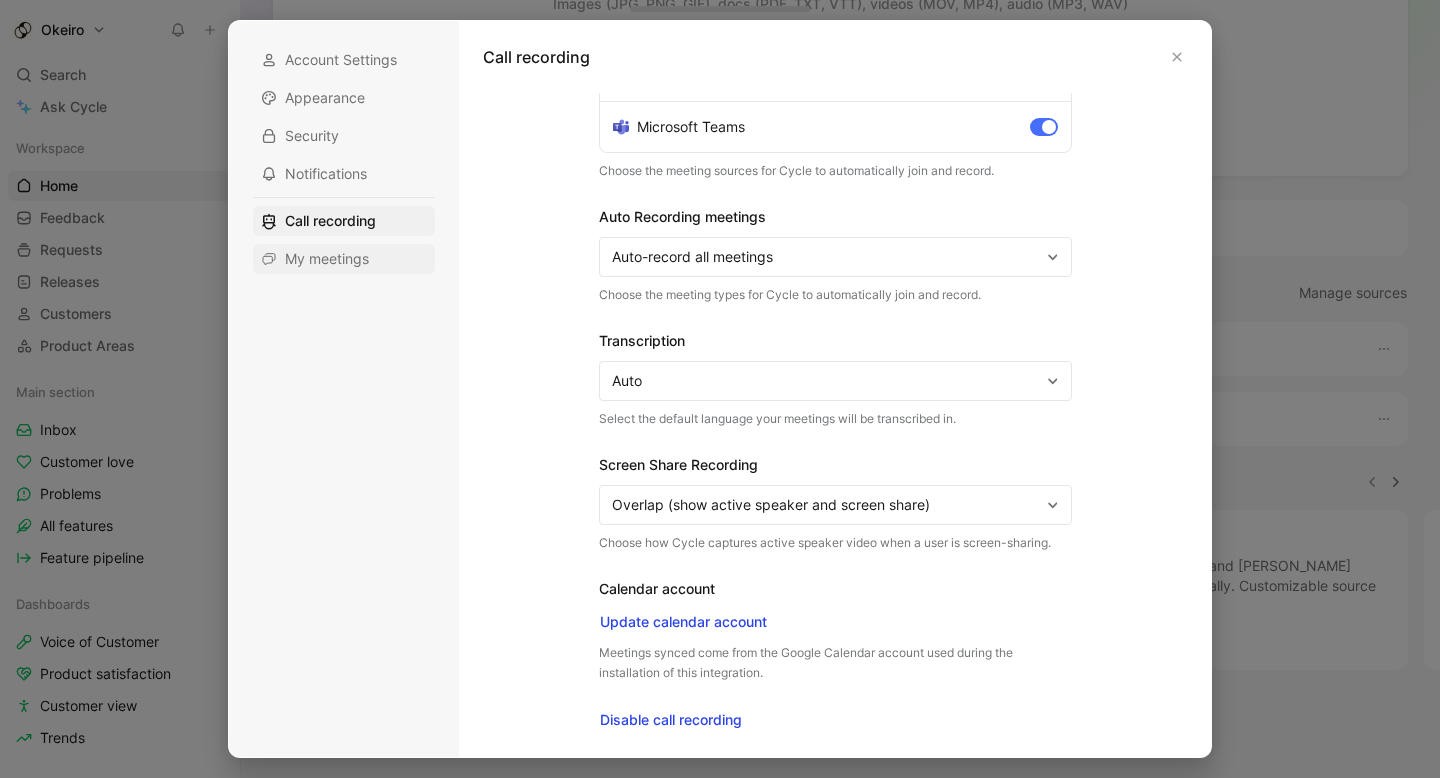 click on "My meetings" at bounding box center (327, 259) 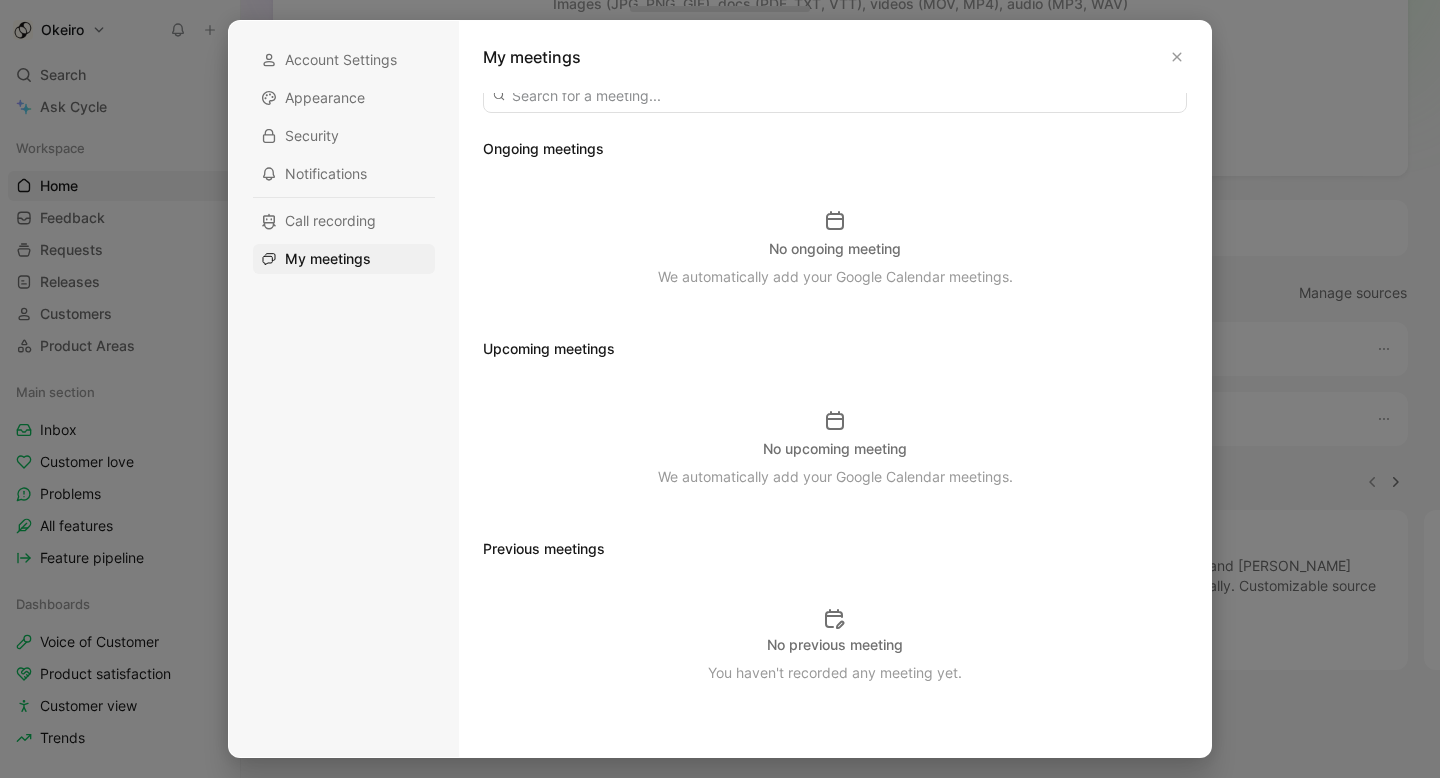 scroll, scrollTop: 0, scrollLeft: 0, axis: both 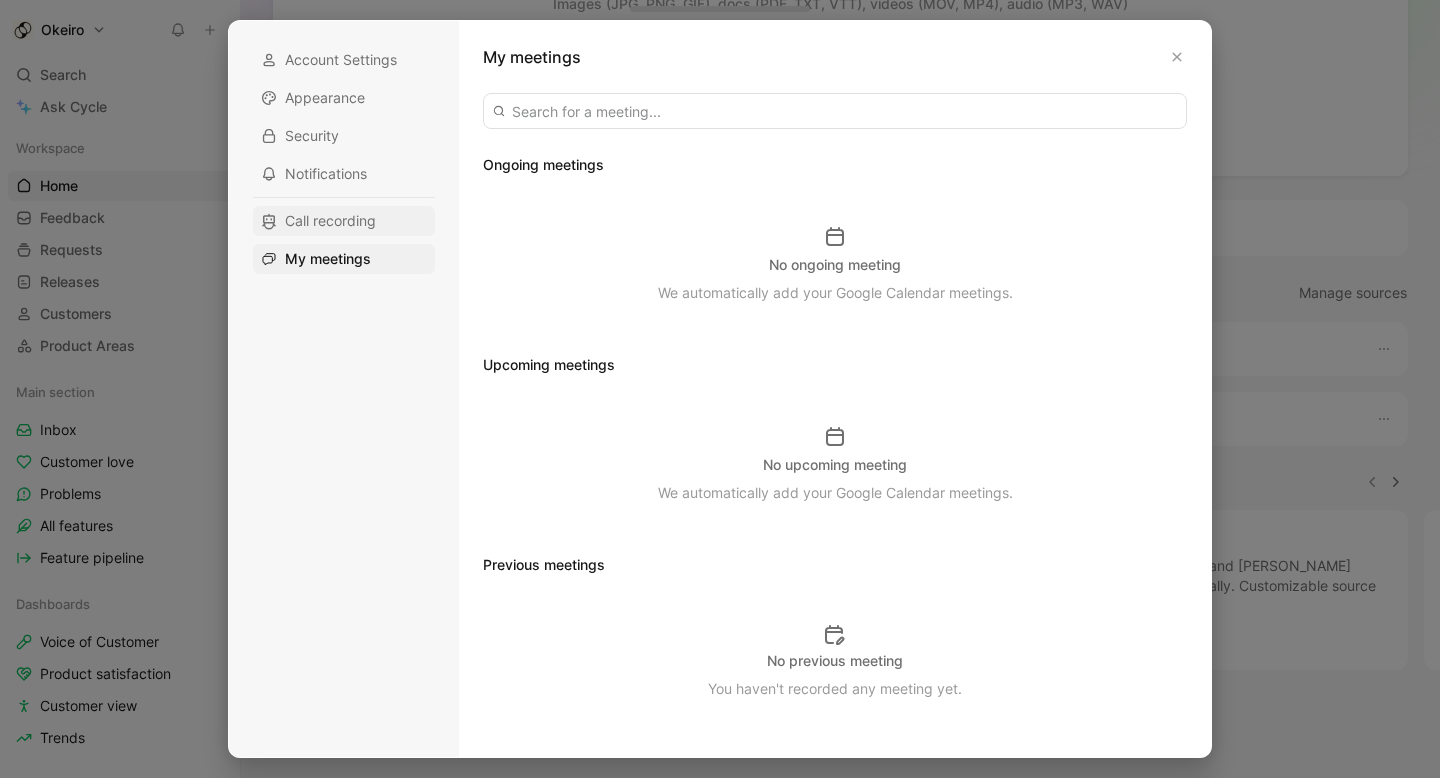click on "Call recording" at bounding box center [330, 221] 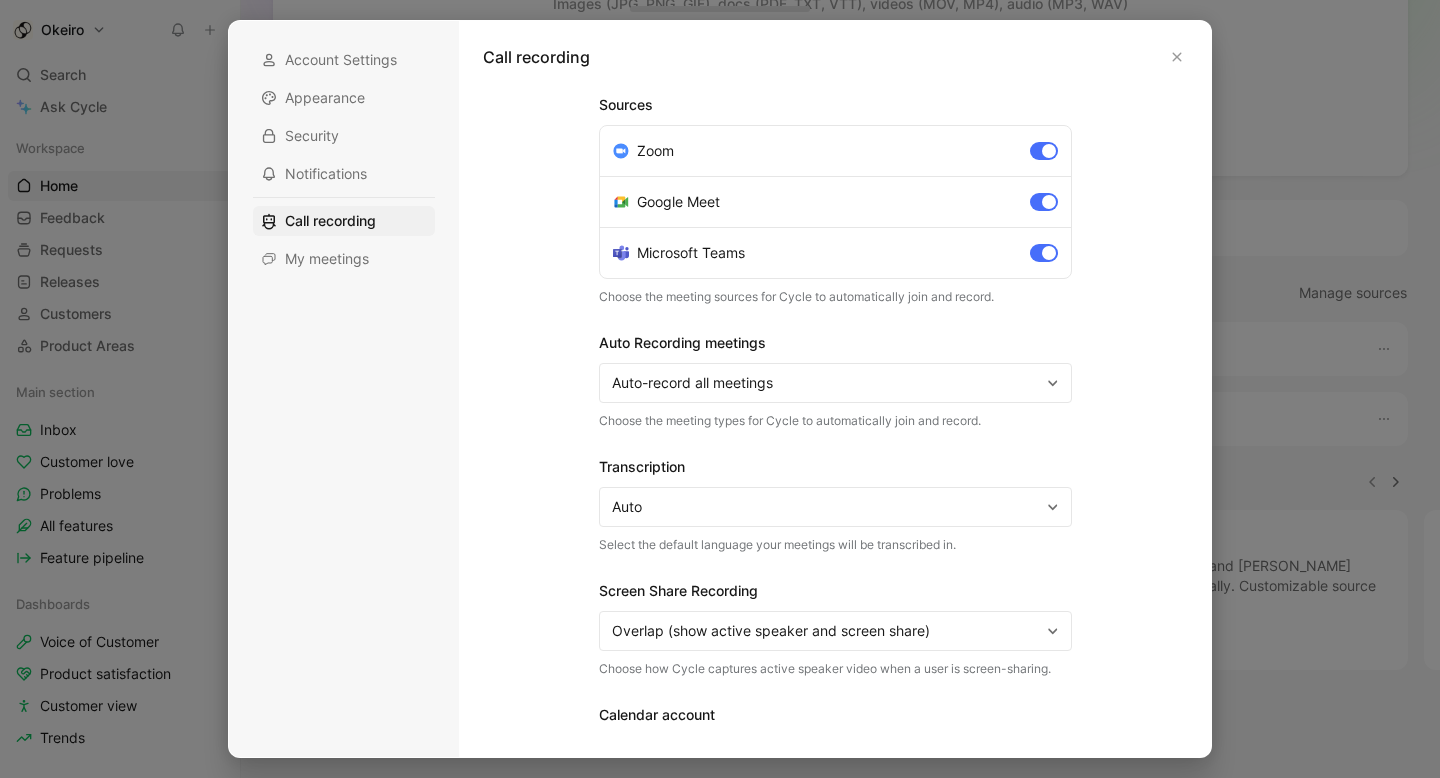 scroll, scrollTop: 126, scrollLeft: 0, axis: vertical 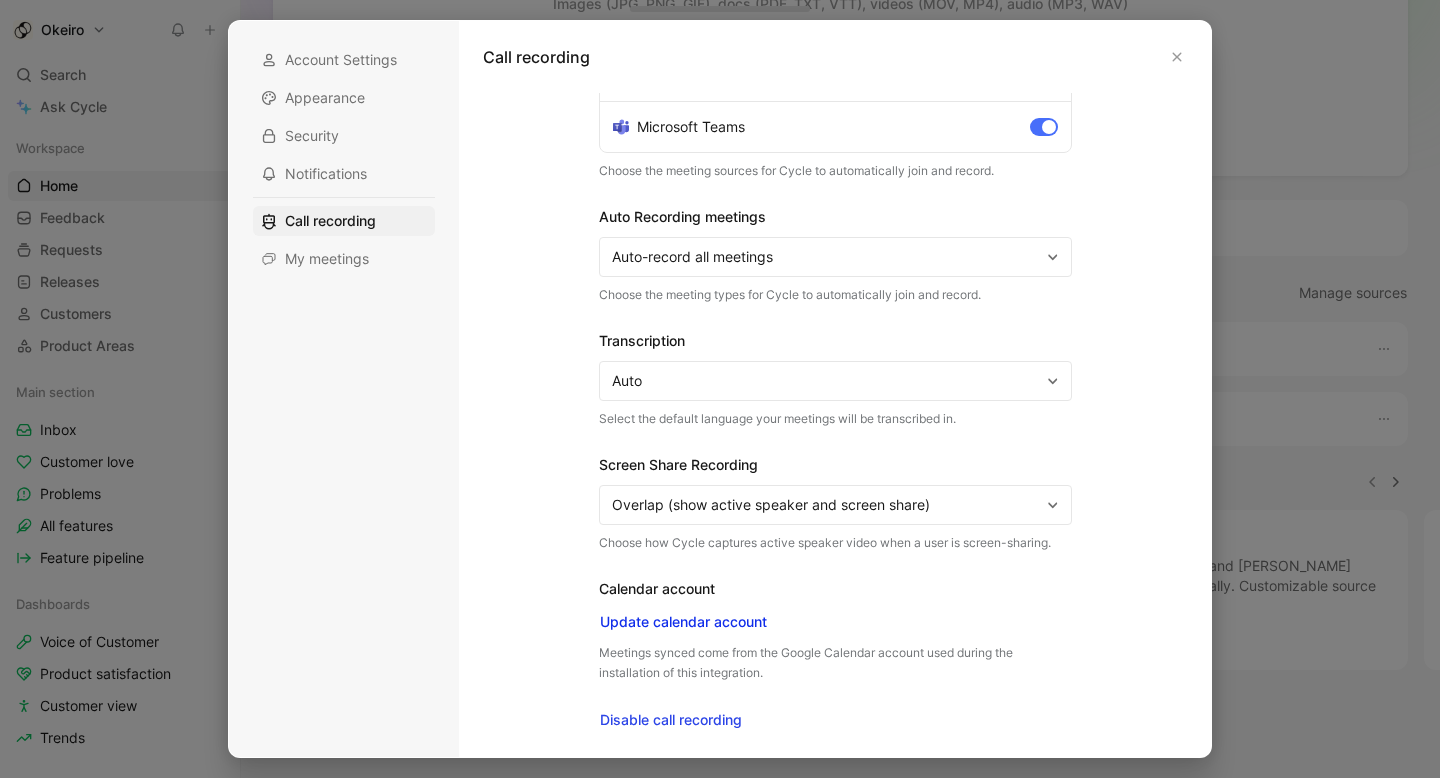 click on "Update calendar account" at bounding box center [683, 622] 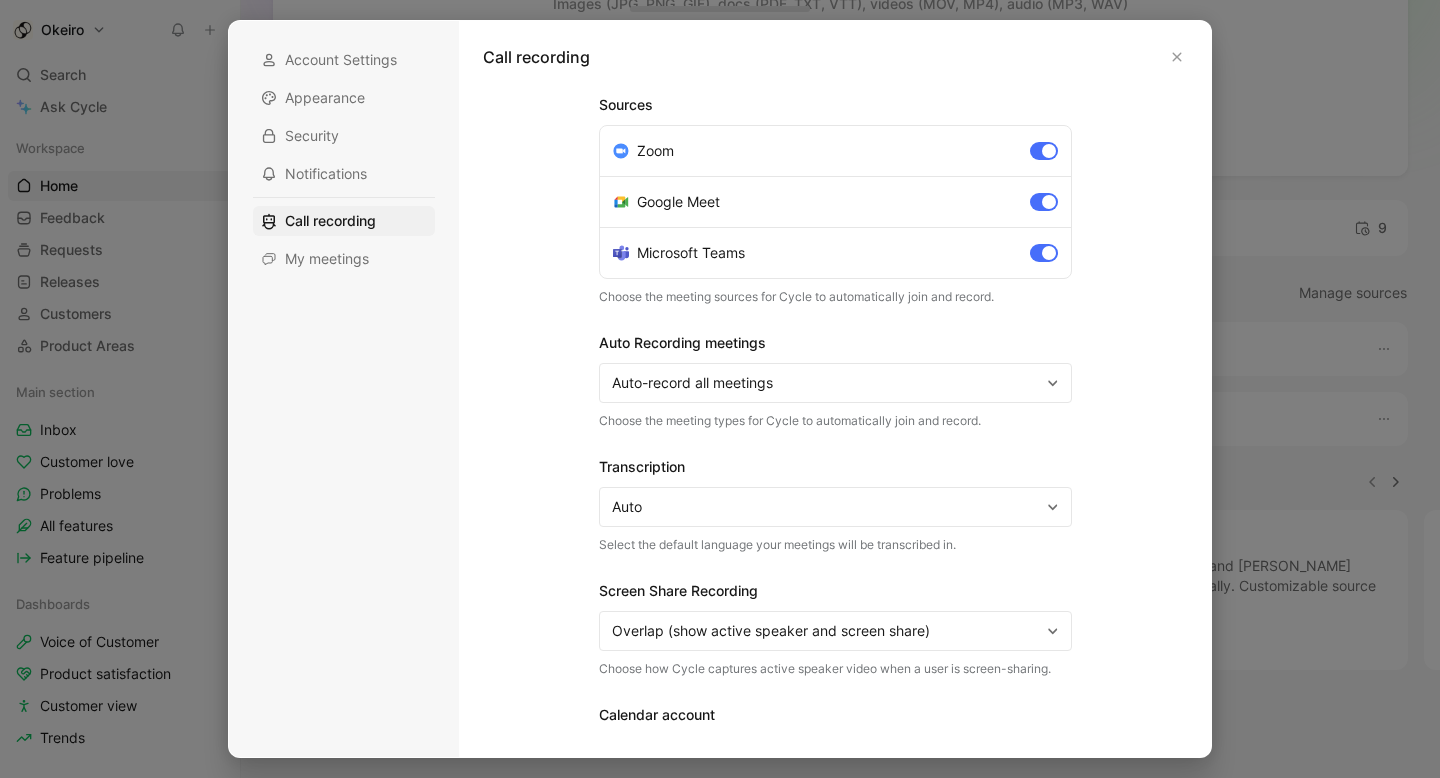 scroll, scrollTop: 126, scrollLeft: 0, axis: vertical 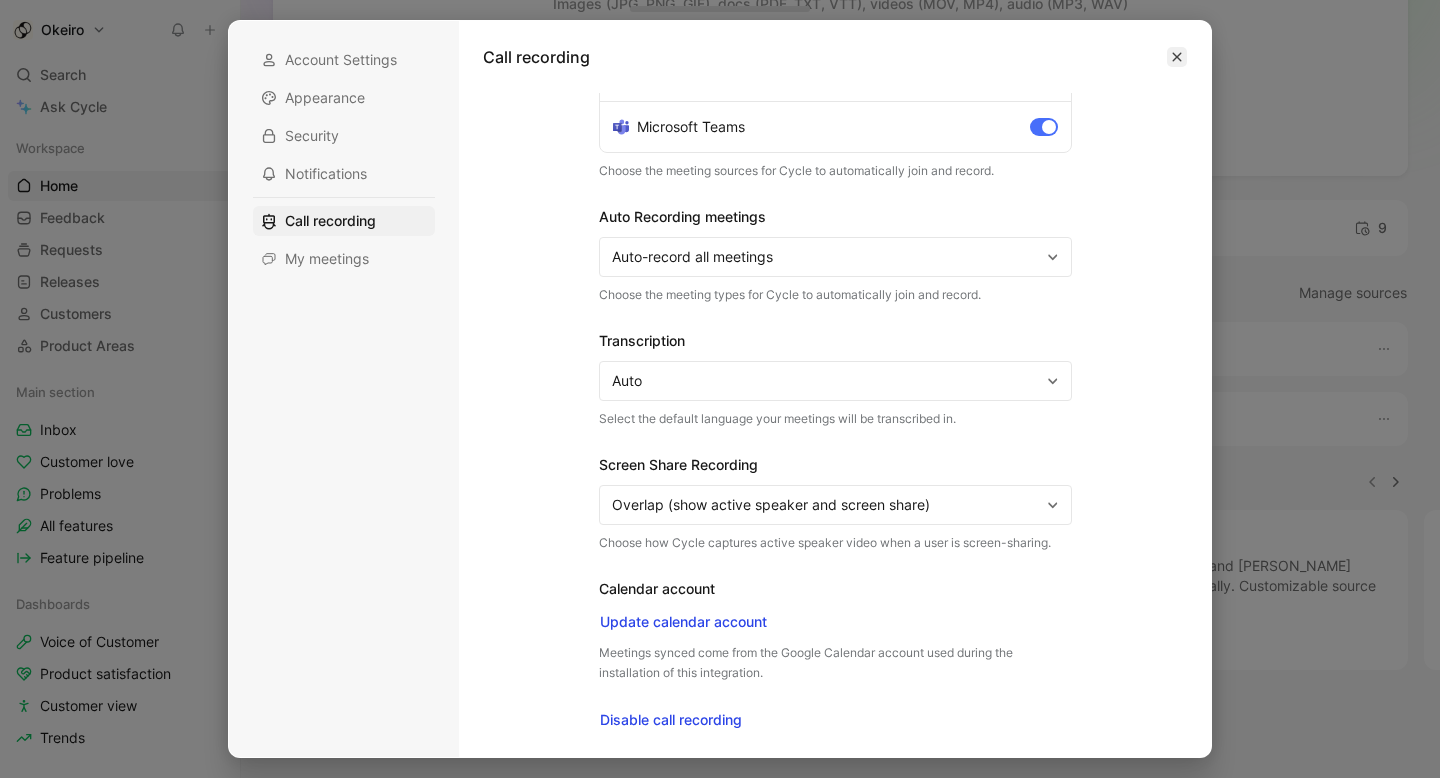 click at bounding box center (1177, 57) 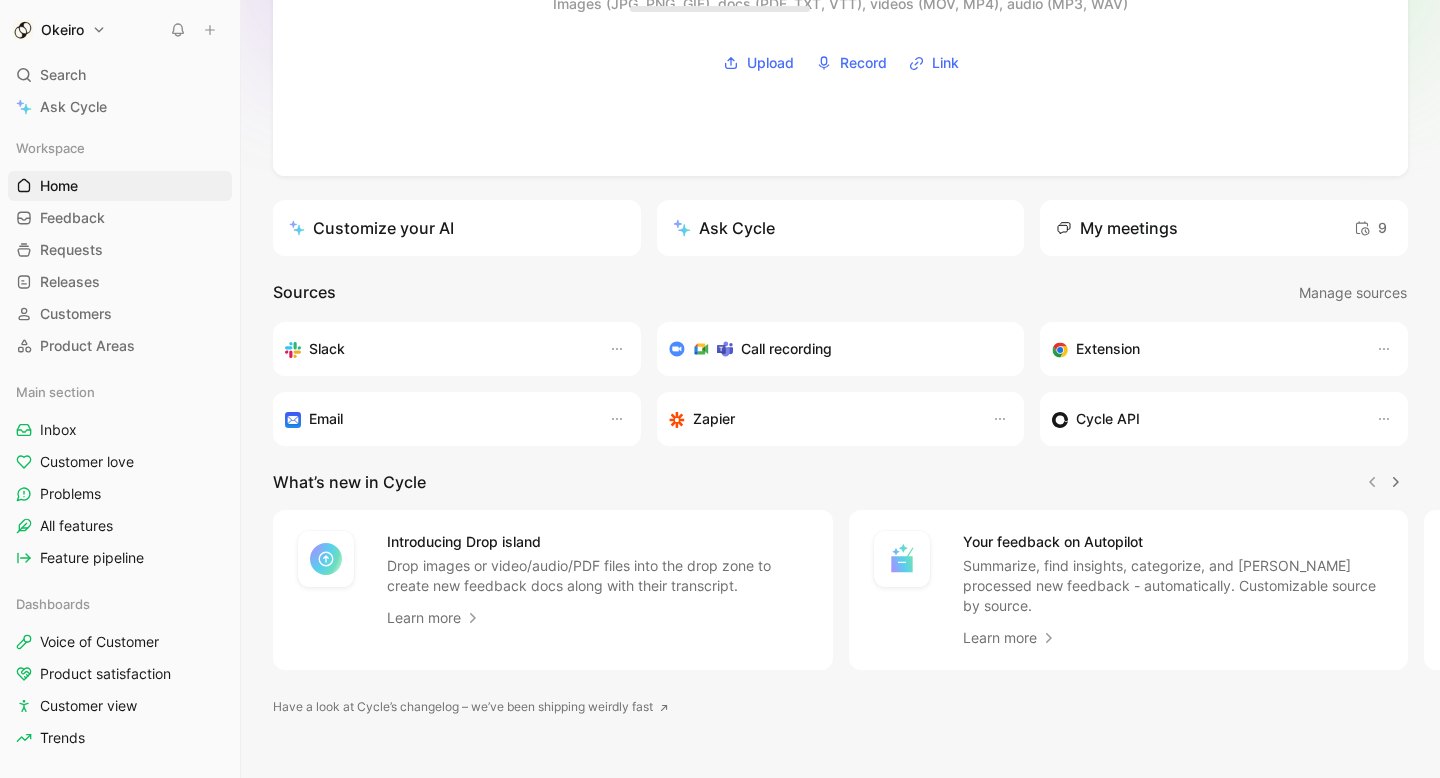 click on "Okeiro Search ⌘ K Ask Cycle Workspace Home G then H Feedback G then F Requests G then R Releases G then L Customers Product Areas Main section Inbox Customer love Problems All features Feature pipeline Dashboards Voice of Customer Product satisfaction Customer view Trends
To pick up a draggable item, press the space bar.
While dragging, use the arrow keys to move the item.
Press space again to drop the item in its new position, or press escape to cancel.
Help center Invite member Hello  ❄️ MAKER Welcome to your Okeiro’s workspace Drop anything to capture feedback Images (JPG, PNG, GIF), docs (PDF, TXT, VTT), videos (MOV, MP4), audio (MP3, WAV) Upload Record Link Customize your AI Ask Cycle My meetings 9 Sources Manage sources Slack Call recording Extension Email Zapier Cycle API What’s new in Cycle Introducing Drop island Drop images or video/audio/PDF files into the drop zone to create new feedback docs along with their transcript. Learn more Learn more Learn more" at bounding box center (720, 389) 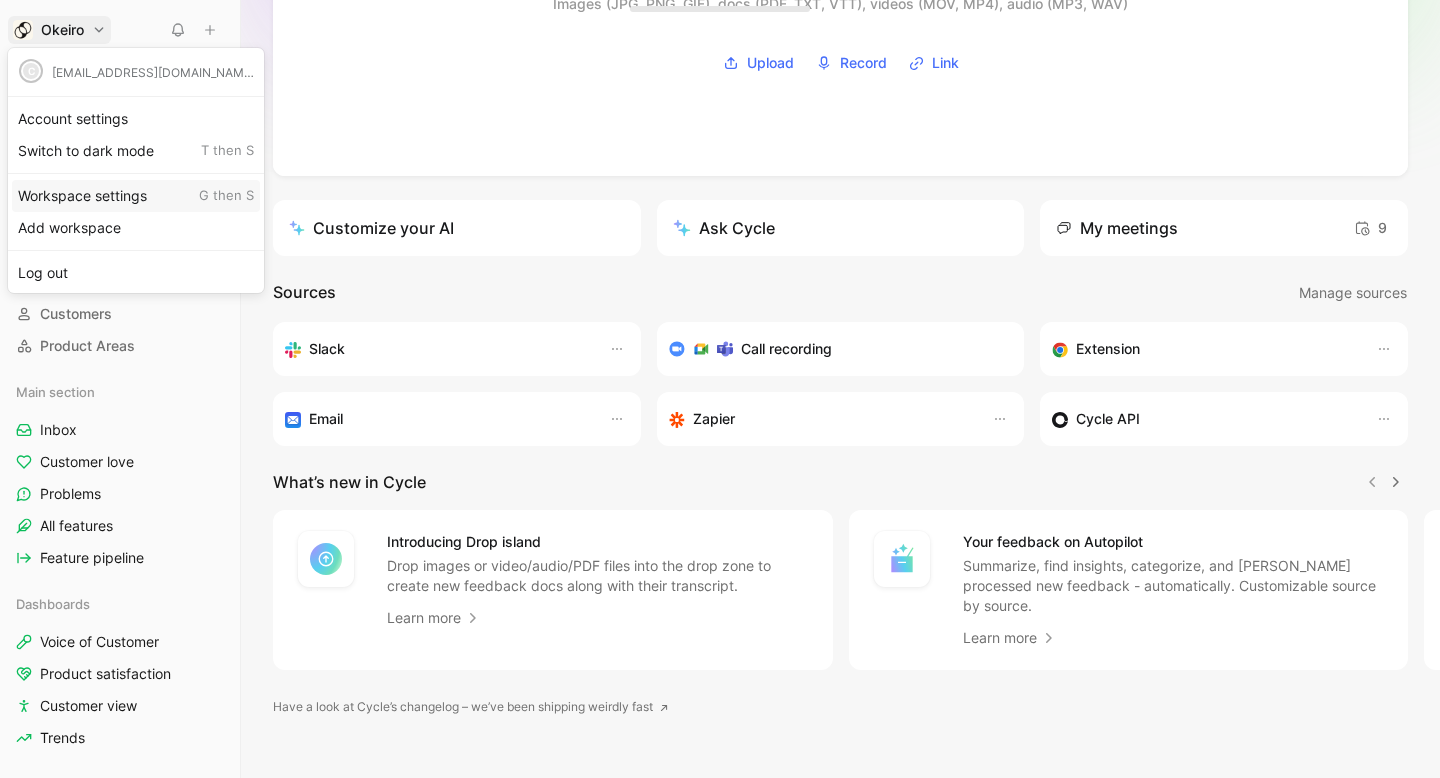 click on "Workspace settings G then S" at bounding box center [136, 196] 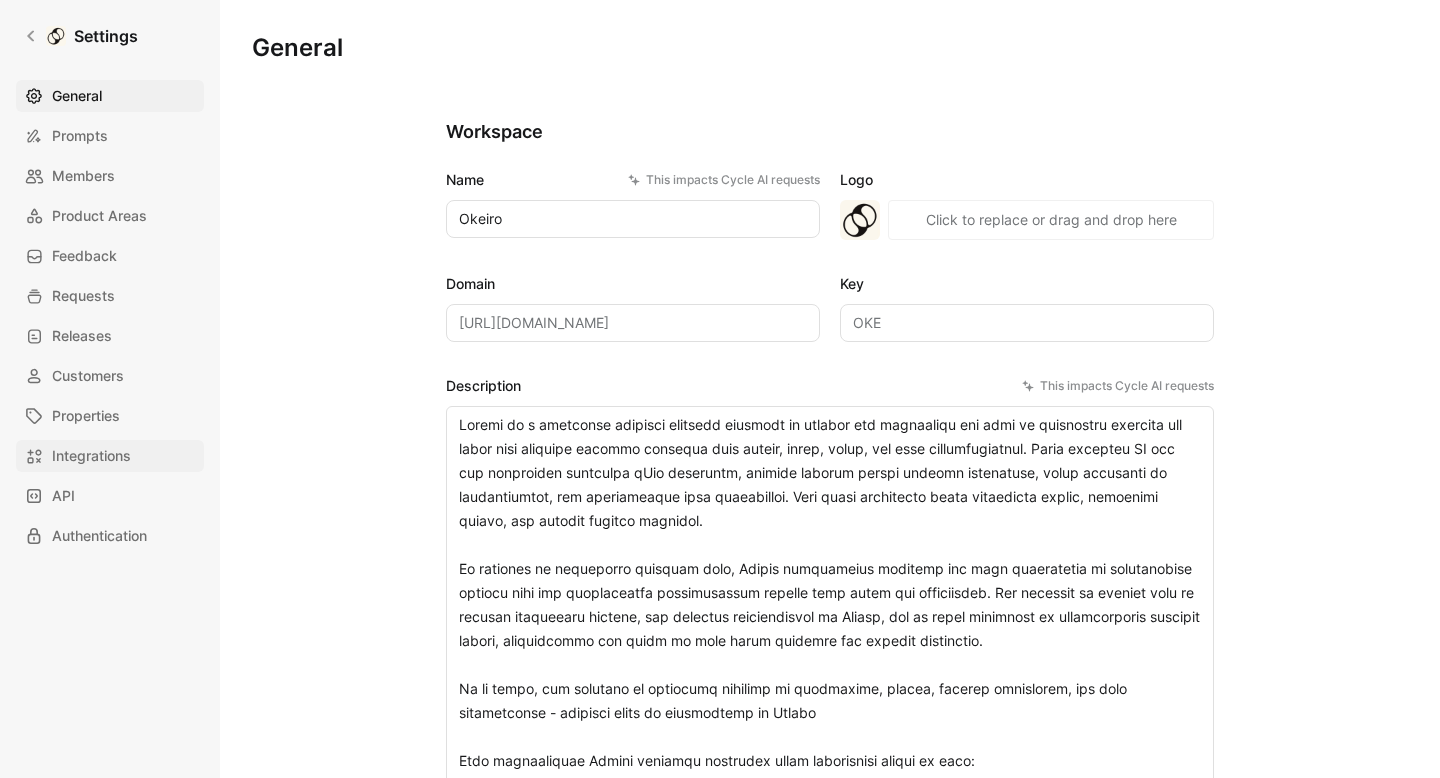 click on "Integrations" at bounding box center (91, 456) 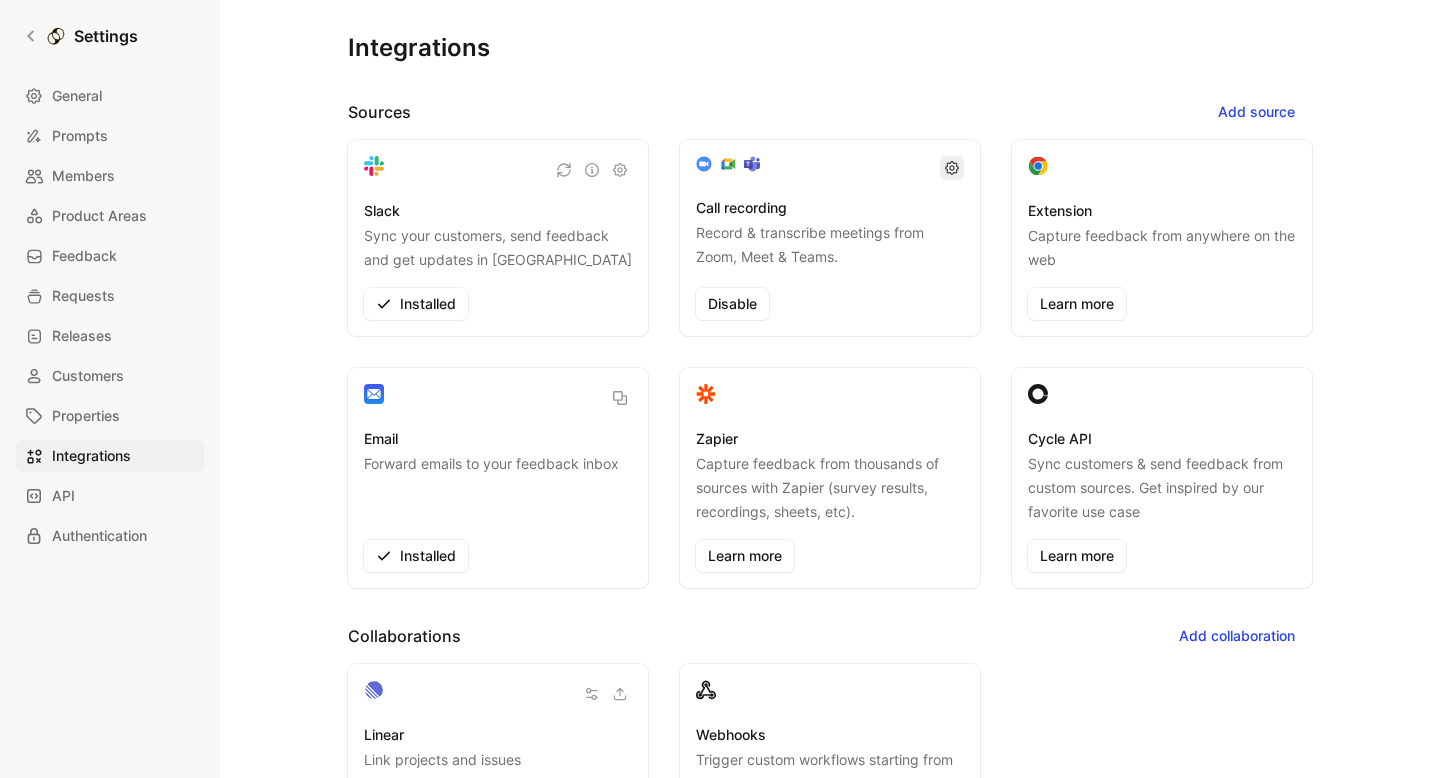 click 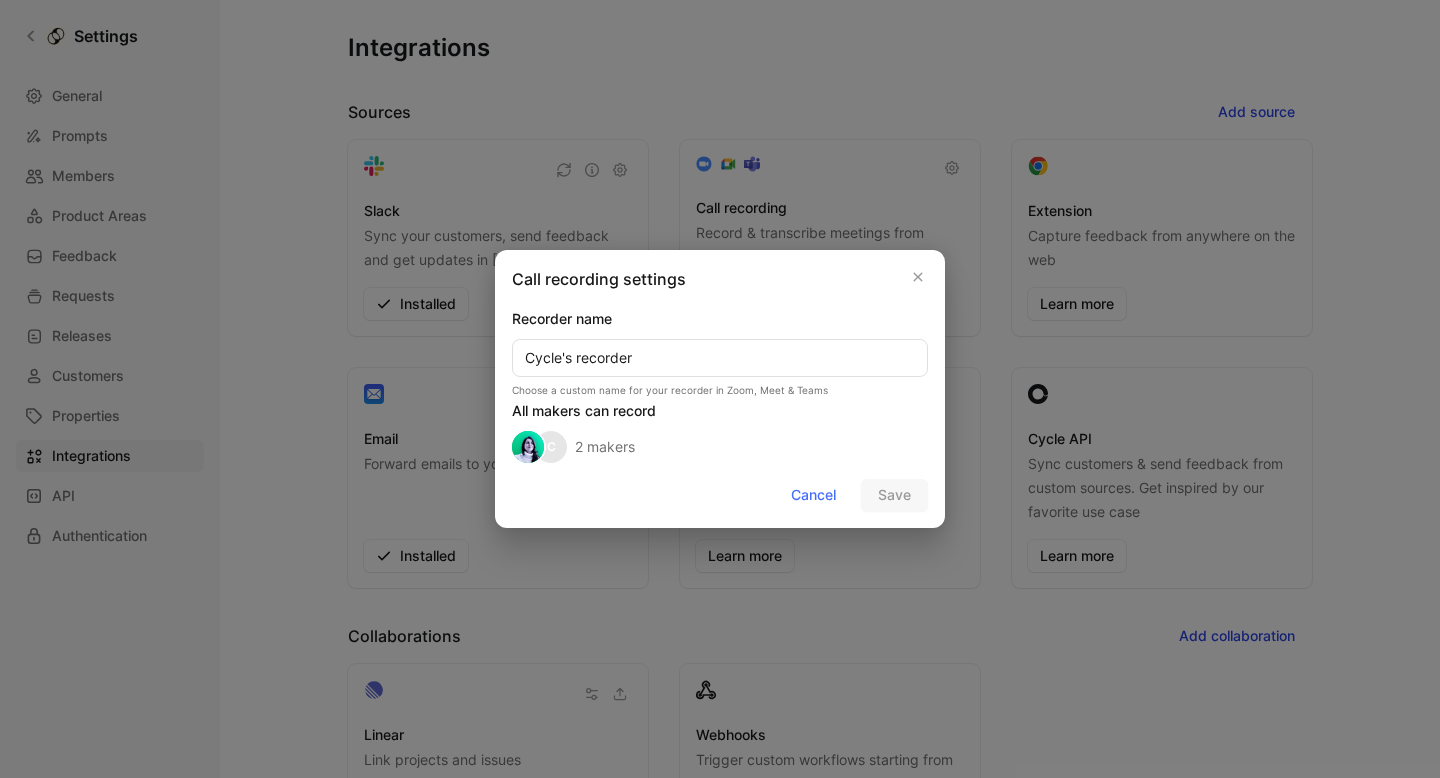 click on "2   makers" at bounding box center (605, 447) 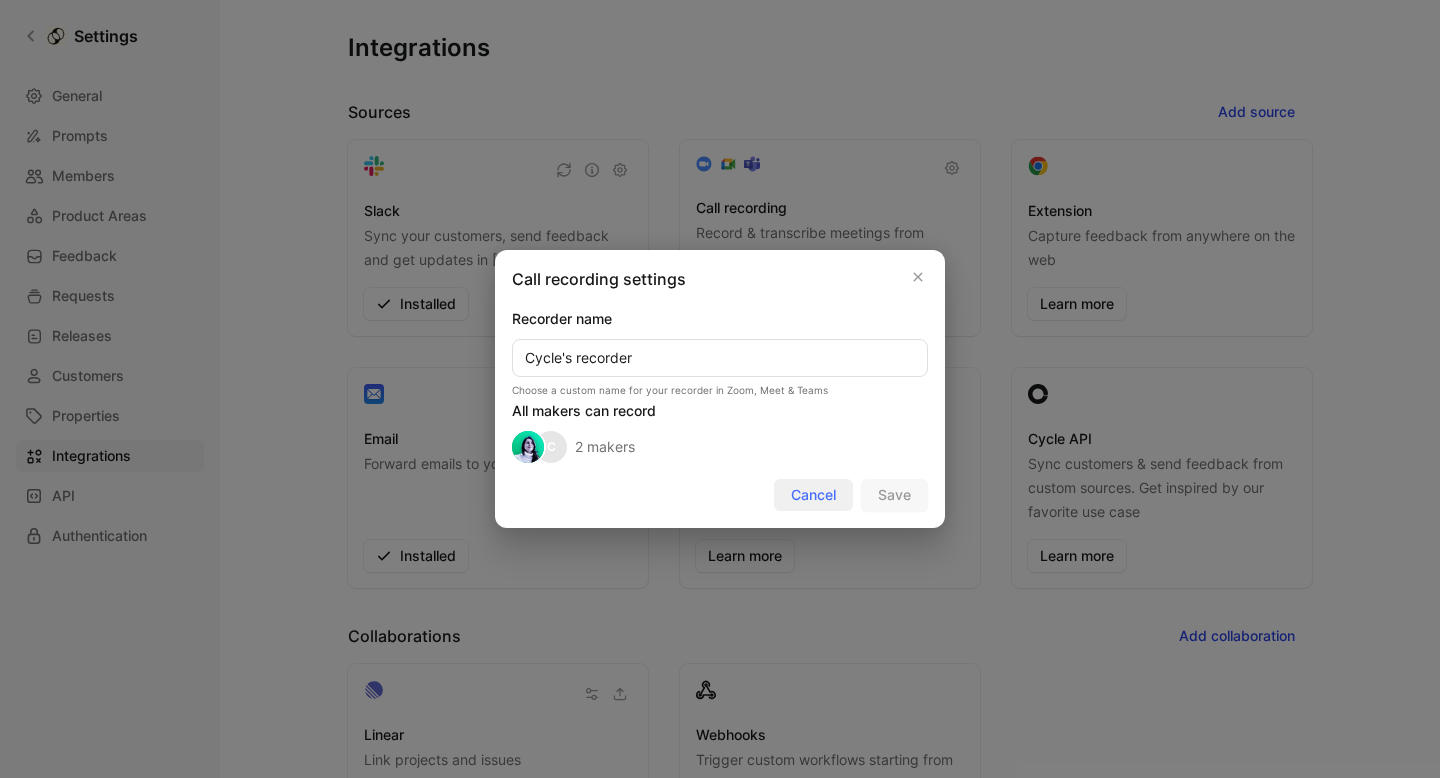click on "Cancel" at bounding box center [813, 495] 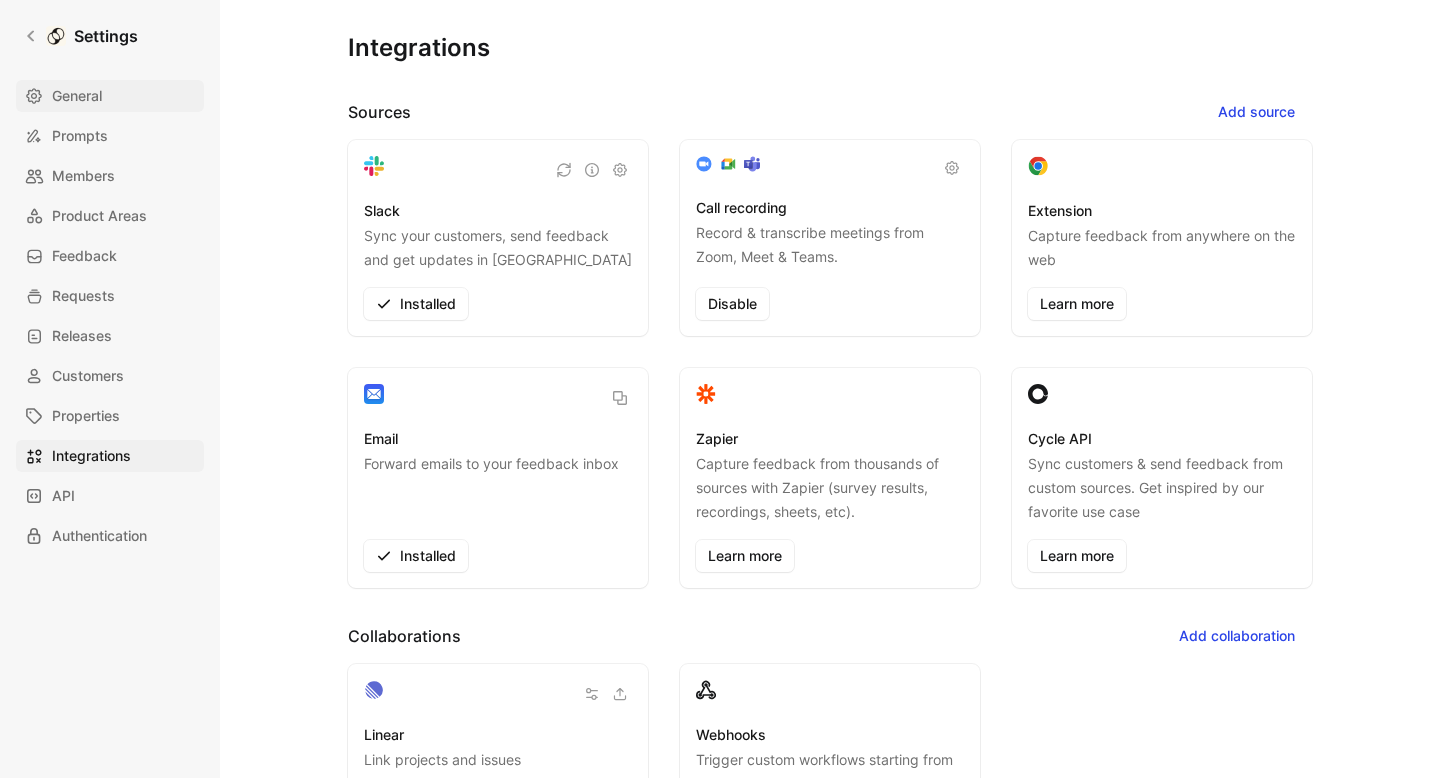 click on "General" at bounding box center (77, 96) 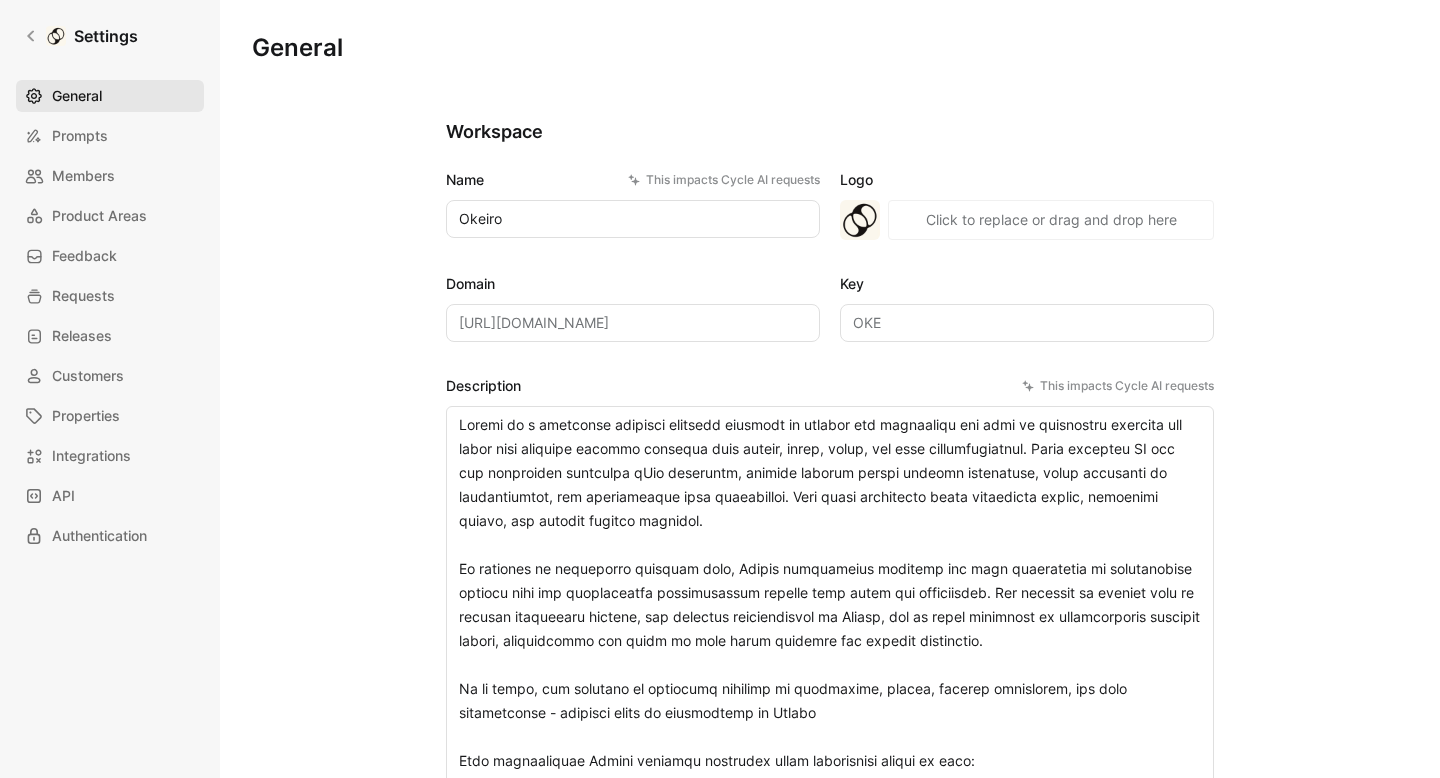 click on "General" at bounding box center [77, 96] 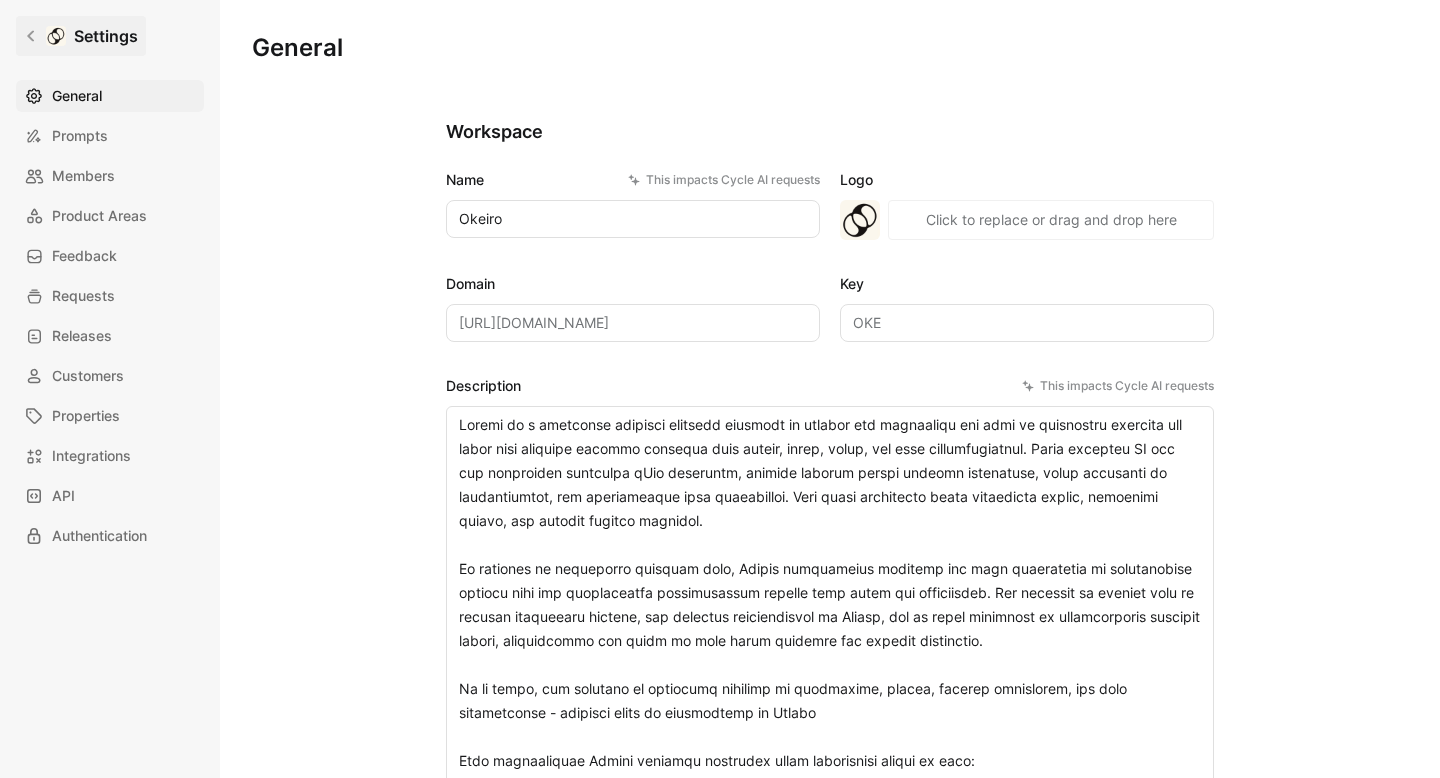 click on "Settings" at bounding box center [106, 36] 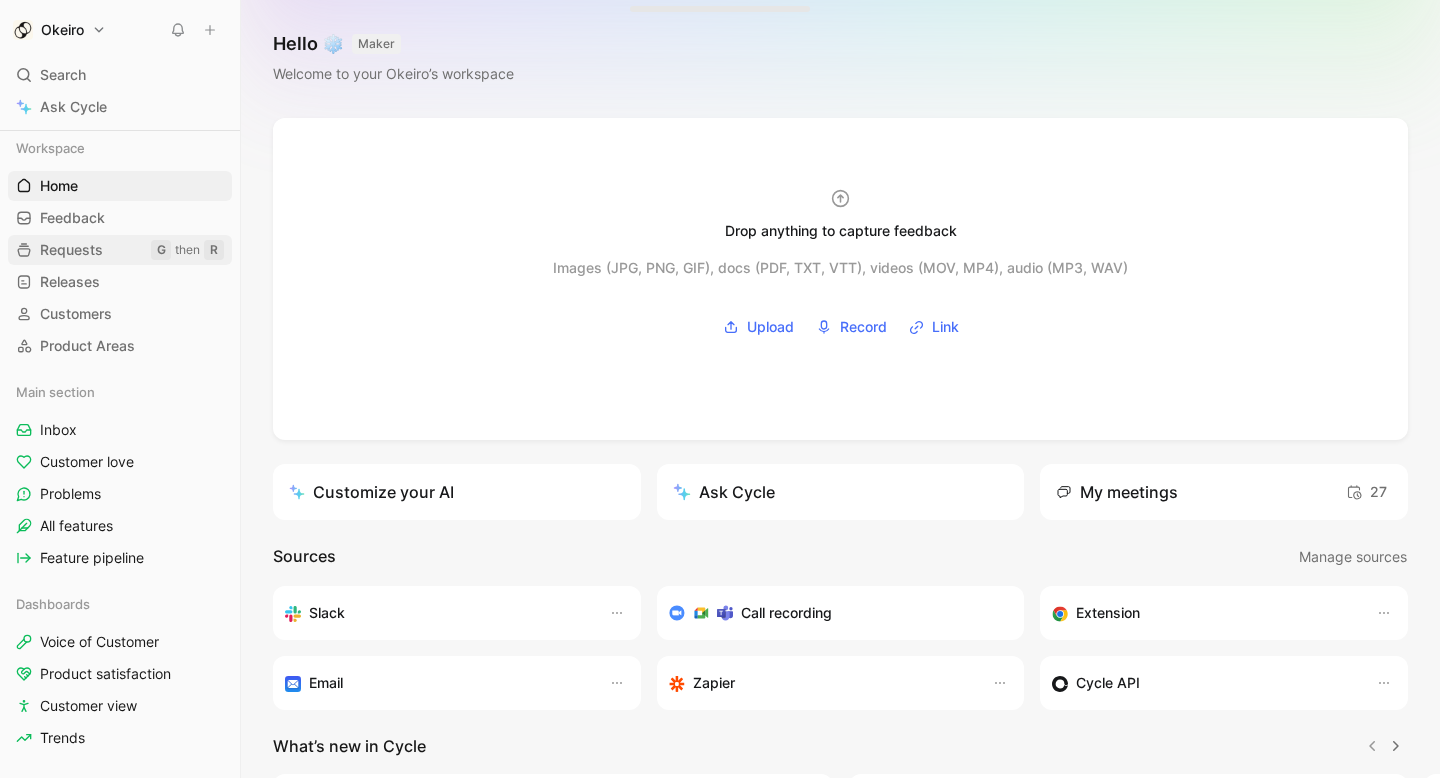 scroll, scrollTop: 75, scrollLeft: 0, axis: vertical 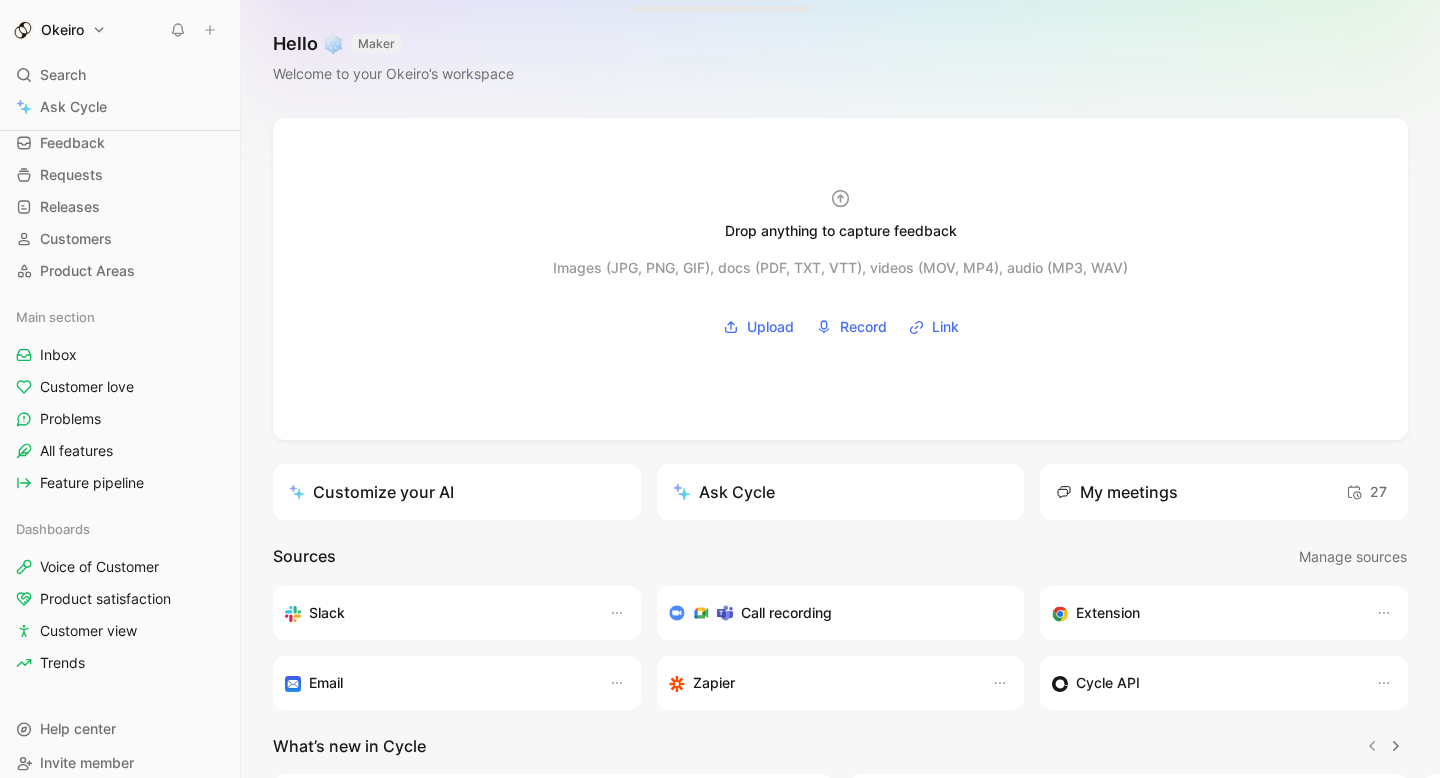 click on "Okeiro Search ⌘ K Ask Cycle Workspace Home G then H Feedback G then F Requests G then R Releases G then L Customers Product Areas Main section Inbox Customer love Problems All features Feature pipeline Dashboards Voice of Customer Product satisfaction Customer view Trends
To pick up a draggable item, press the space bar.
While dragging, use the arrow keys to move the item.
Press space again to drop the item in its new position, or press escape to cancel.
Help center Invite member Hello  ❄️ MAKER Welcome to your Okeiro’s workspace Drop anything to capture feedback Images (JPG, PNG, GIF), docs (PDF, TXT, VTT), videos (MOV, MP4), audio (MP3, WAV) Upload Record Link Customize your AI Ask Cycle My meetings 27 Sources Manage sources Slack Call recording Extension Email Zapier Cycle API What’s new in Cycle Introducing Drop island Drop images or video/audio/PDF files into the drop zone to create new feedback docs along with their transcript. Learn more Learn more Learn more" at bounding box center (720, 389) 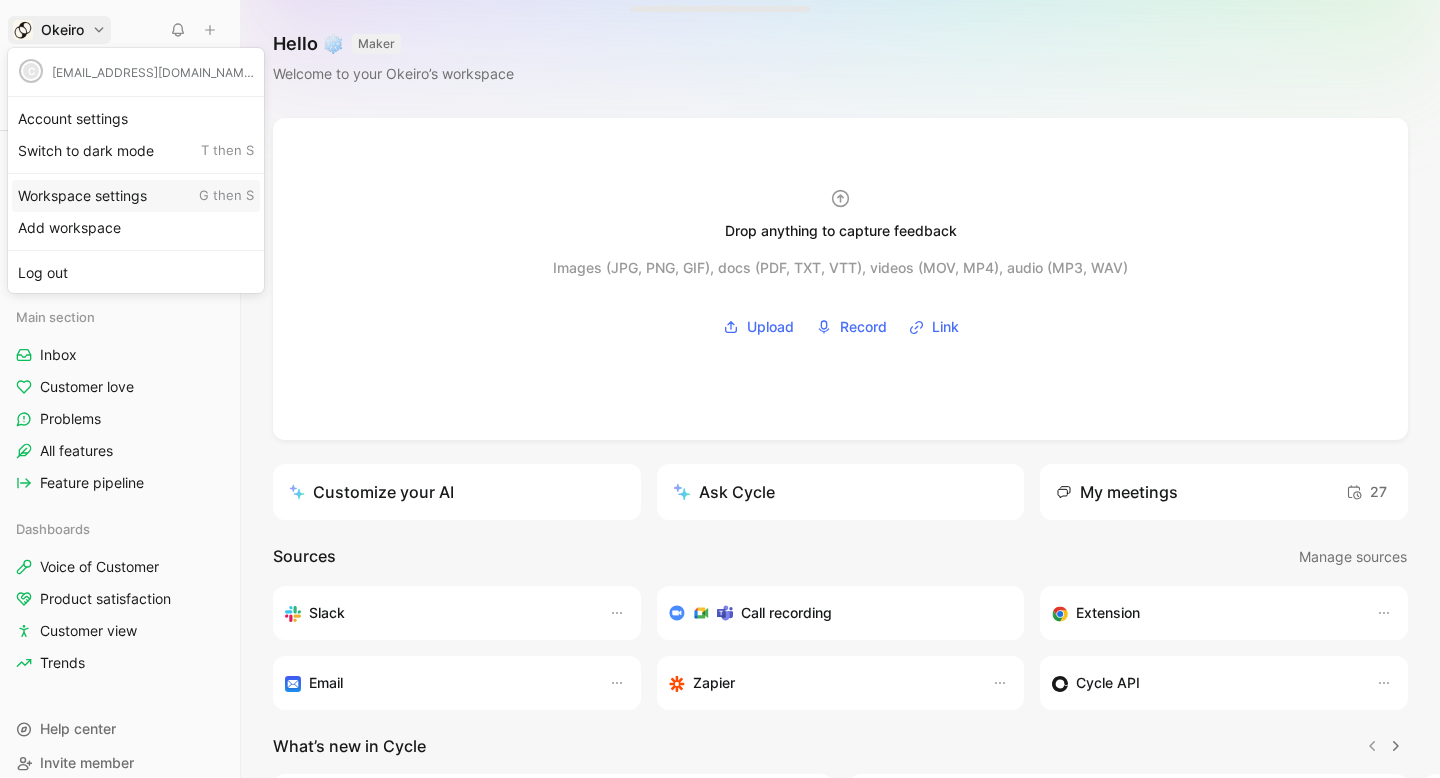 click on "Workspace settings G then S" at bounding box center [136, 196] 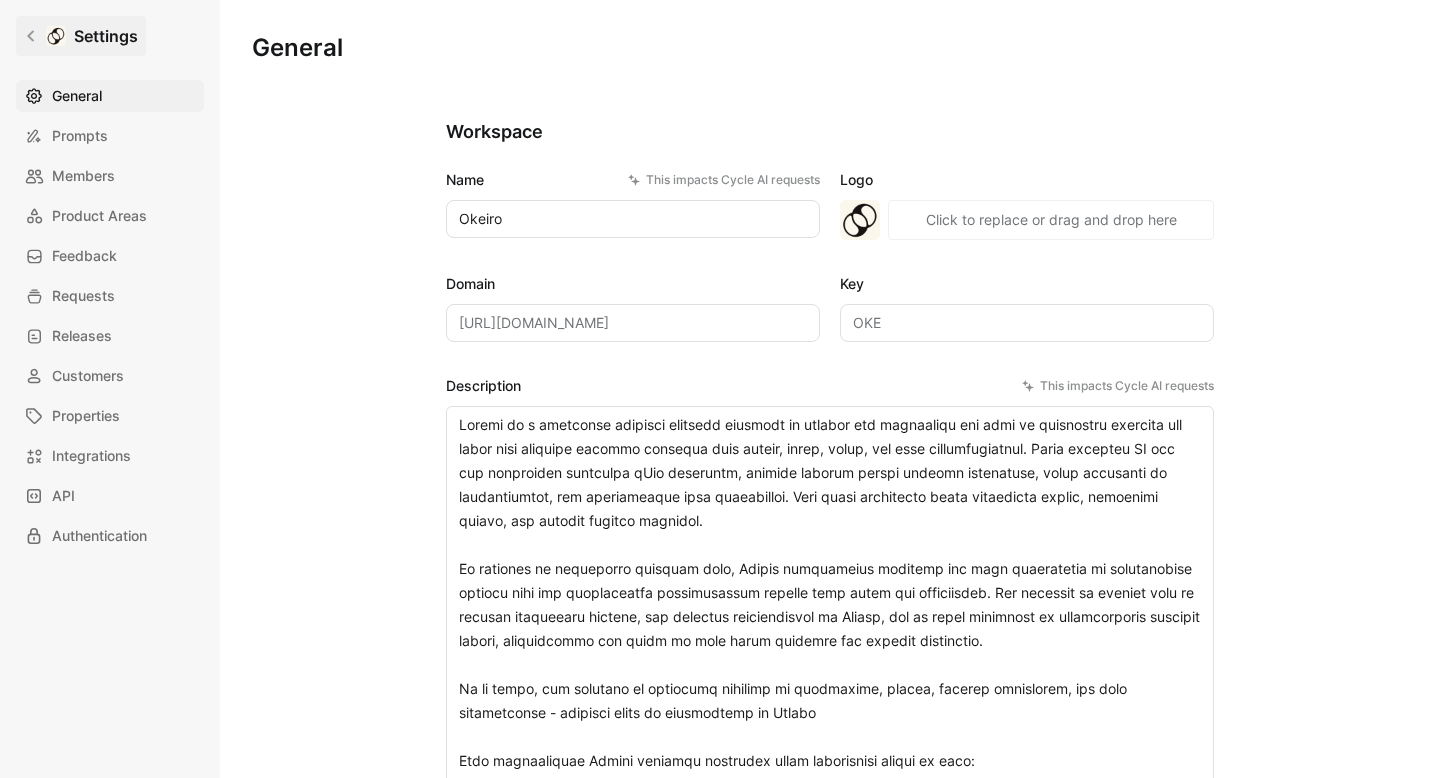 click 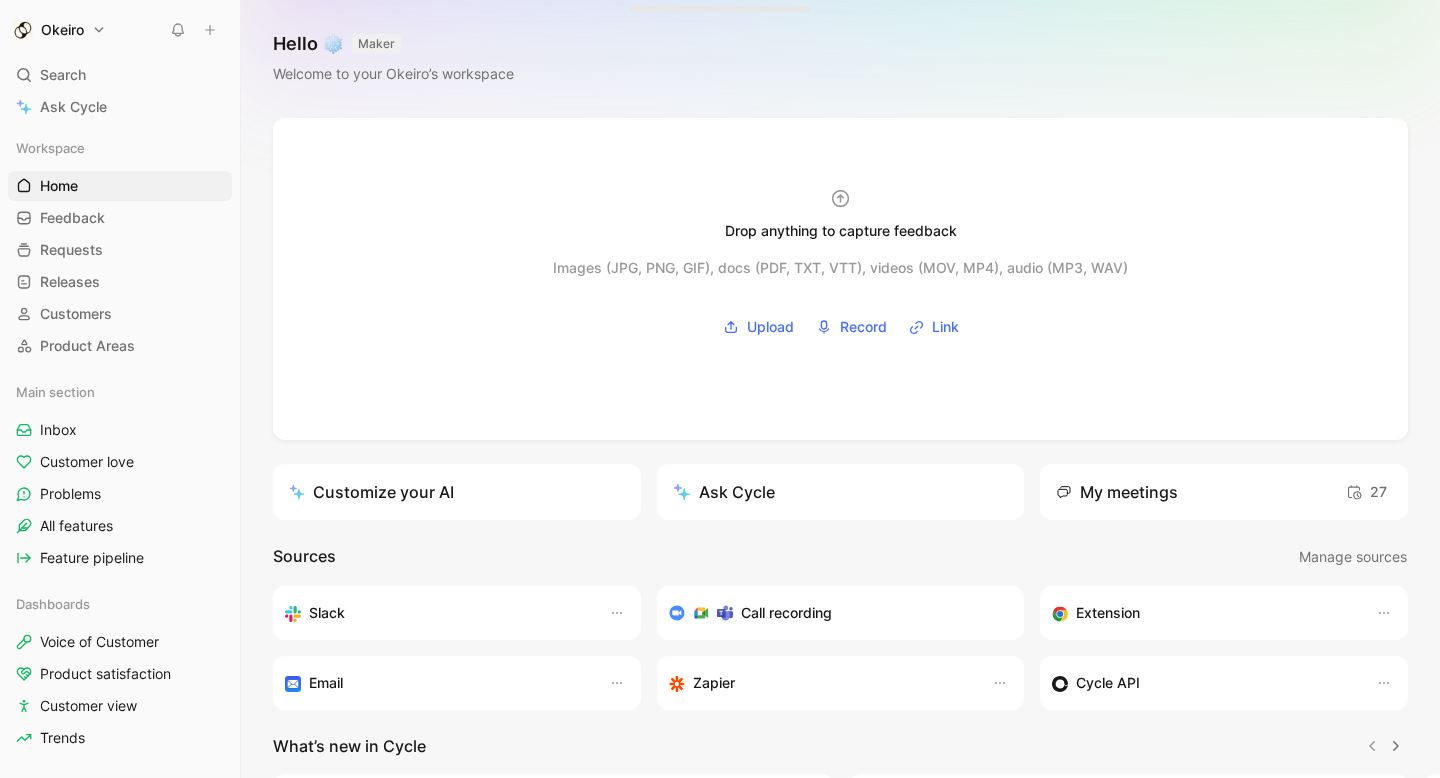 click on "Okeiro Search ⌘ K Ask Cycle Workspace Home G then H Feedback G then F Requests G then R Releases G then L Customers Product Areas Main section Inbox Customer love Problems All features Feature pipeline Dashboards Voice of Customer Product satisfaction Customer view Trends
To pick up a draggable item, press the space bar.
While dragging, use the arrow keys to move the item.
Press space again to drop the item in its new position, or press escape to cancel.
Help center Invite member Hello  ❄️ MAKER Welcome to your Okeiro’s workspace Drop anything to capture feedback Images (JPG, PNG, GIF), docs (PDF, TXT, VTT), videos (MOV, MP4), audio (MP3, WAV) Upload Record Link Customize your AI Ask Cycle My meetings 27 Sources Manage sources Slack Call recording Extension Email Zapier Cycle API What’s new in Cycle Introducing Drop island Drop images or video/audio/PDF files into the drop zone to create new feedback docs along with their transcript. Learn more Learn more Learn more" at bounding box center (720, 389) 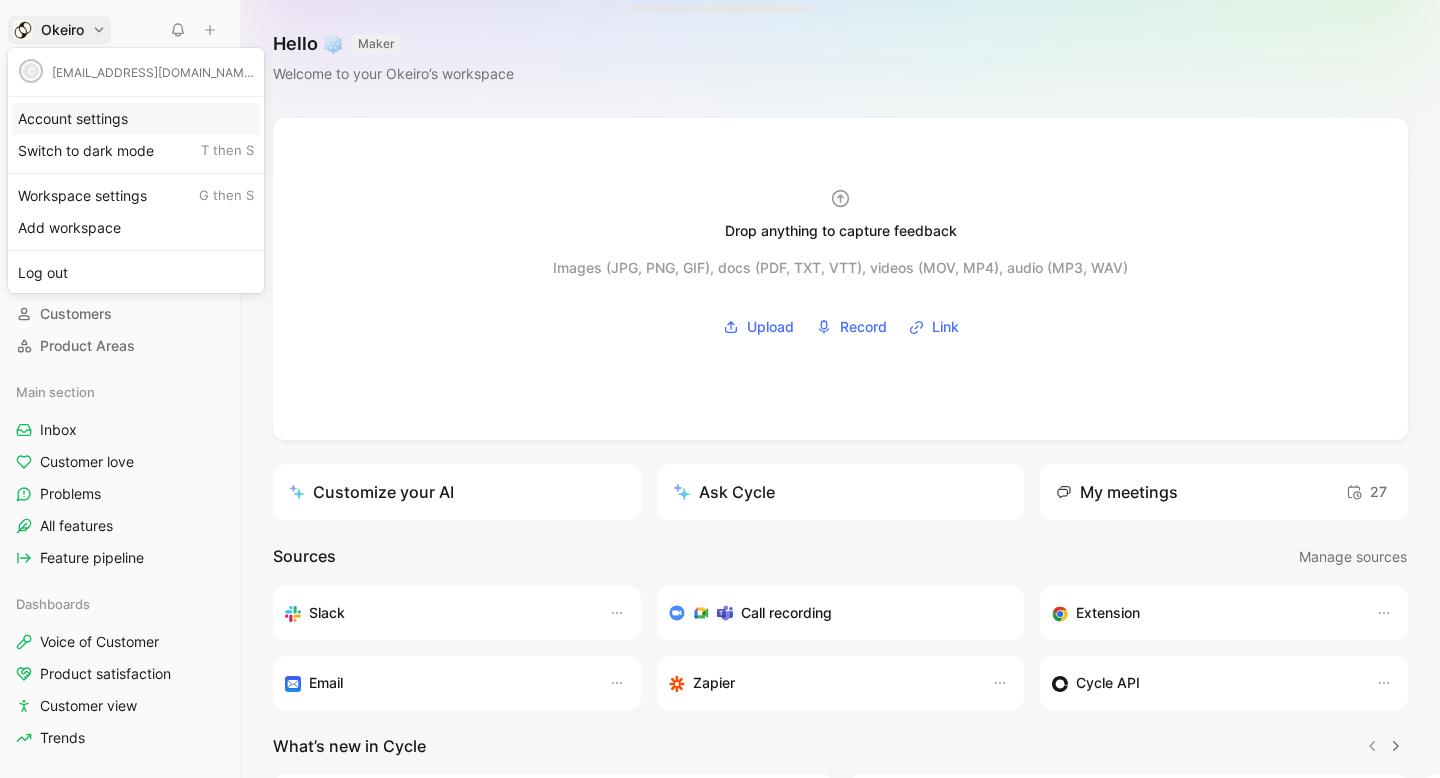 click on "Account settings" at bounding box center (136, 119) 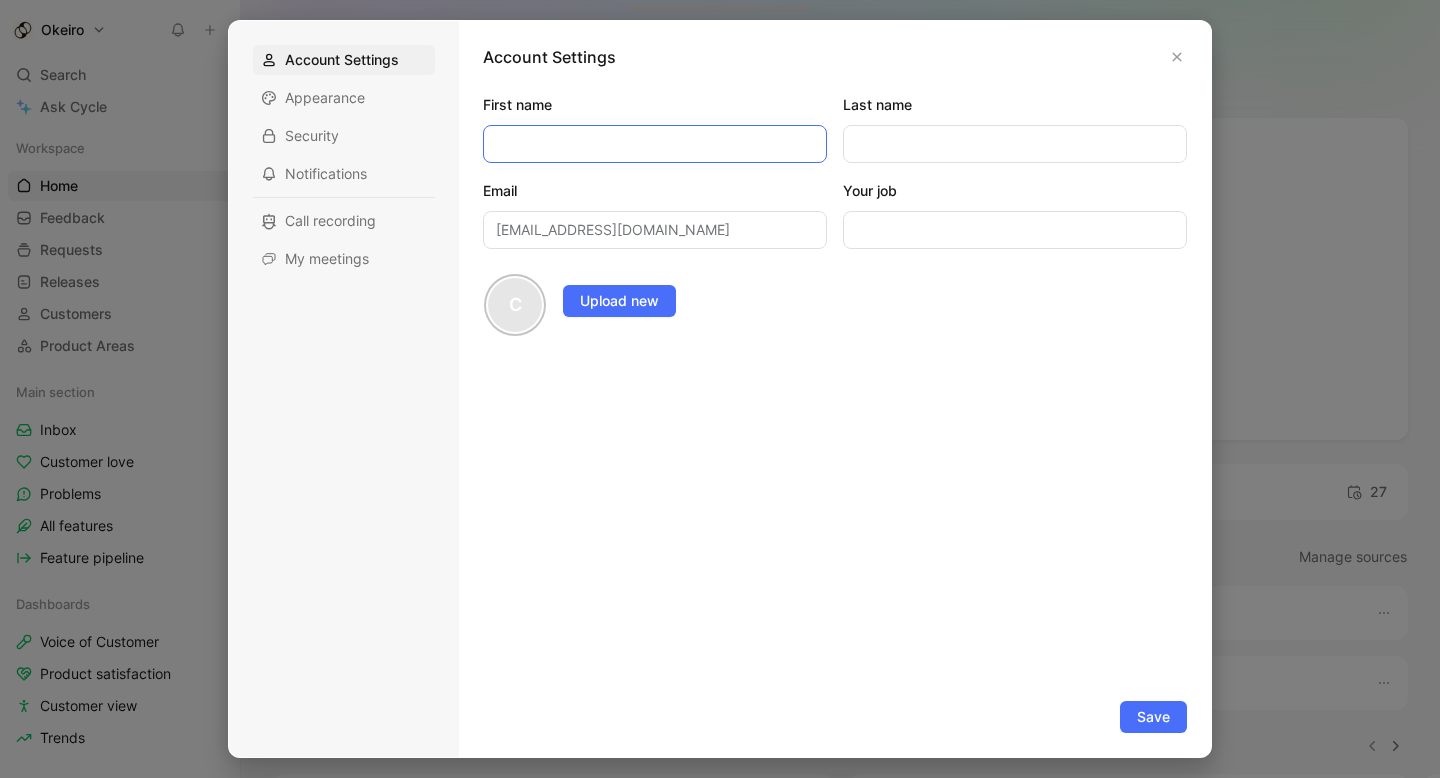 click on "First name" at bounding box center [655, 144] 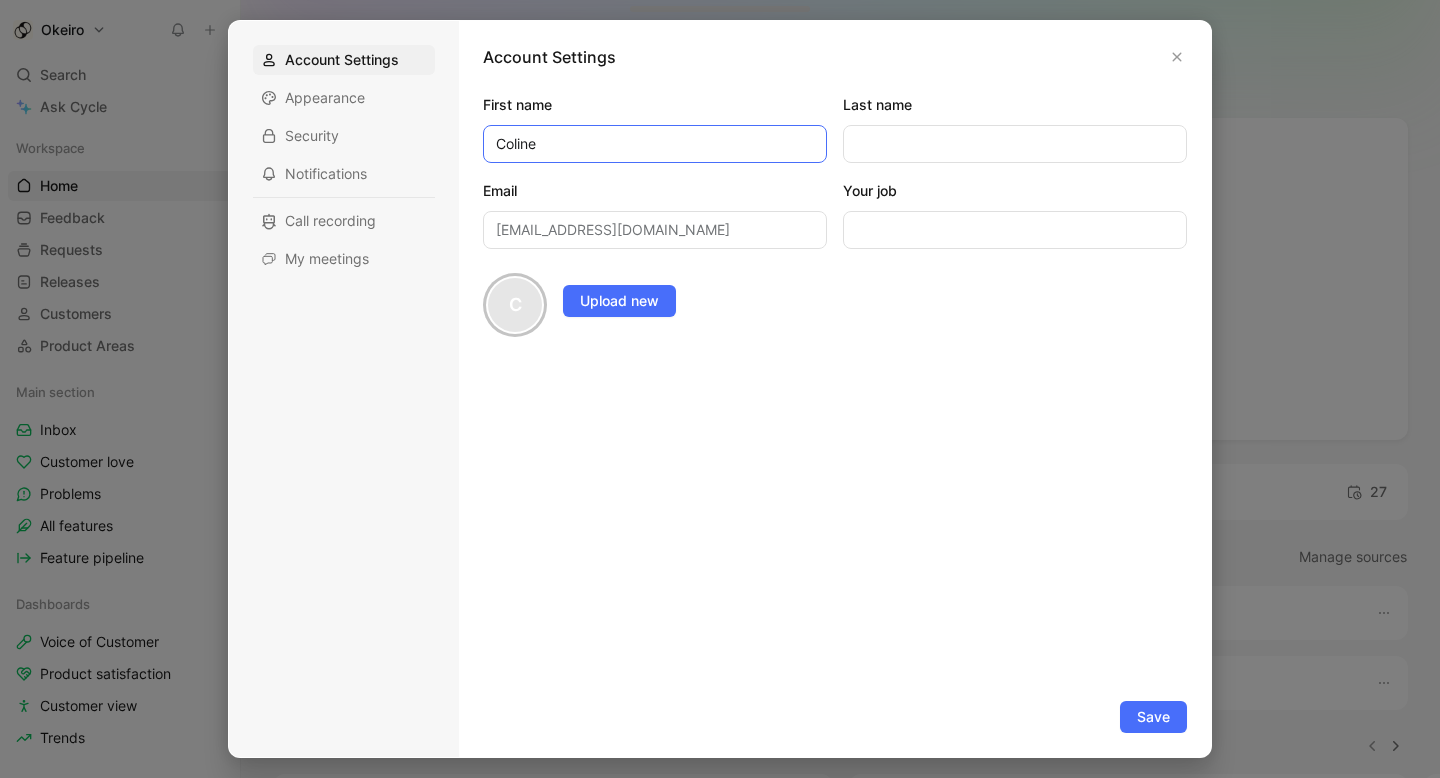 type on "Coline" 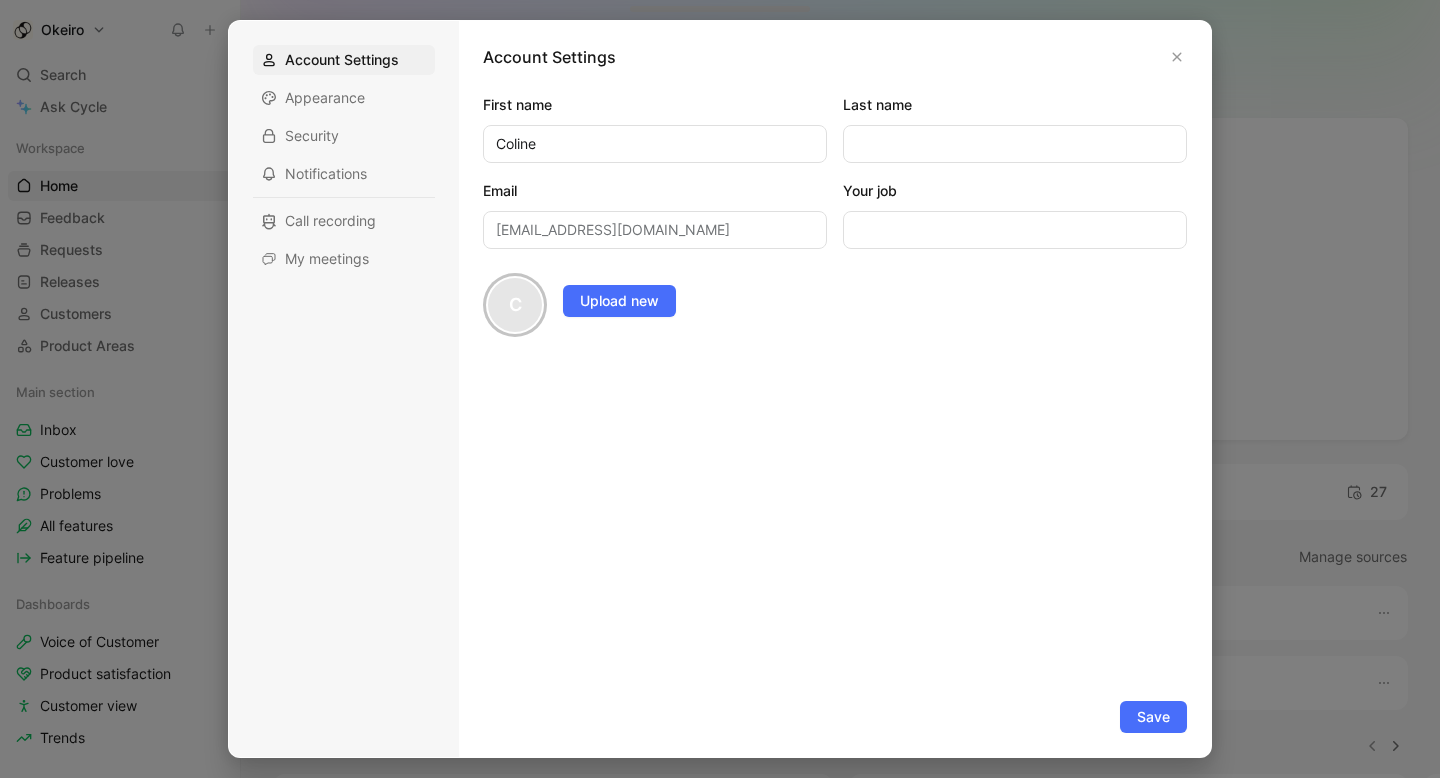 click on "c" at bounding box center [515, 305] 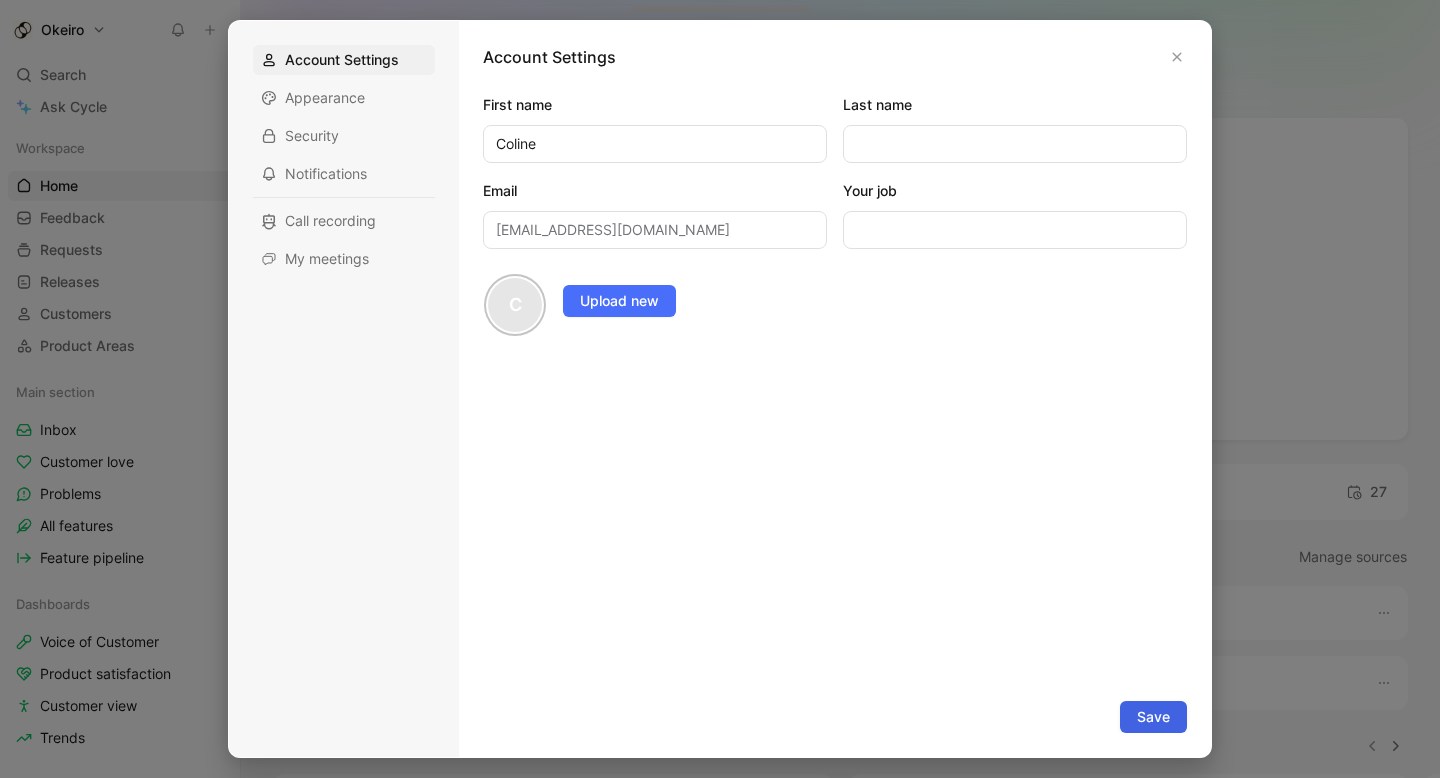 click on "Save" at bounding box center [1153, 717] 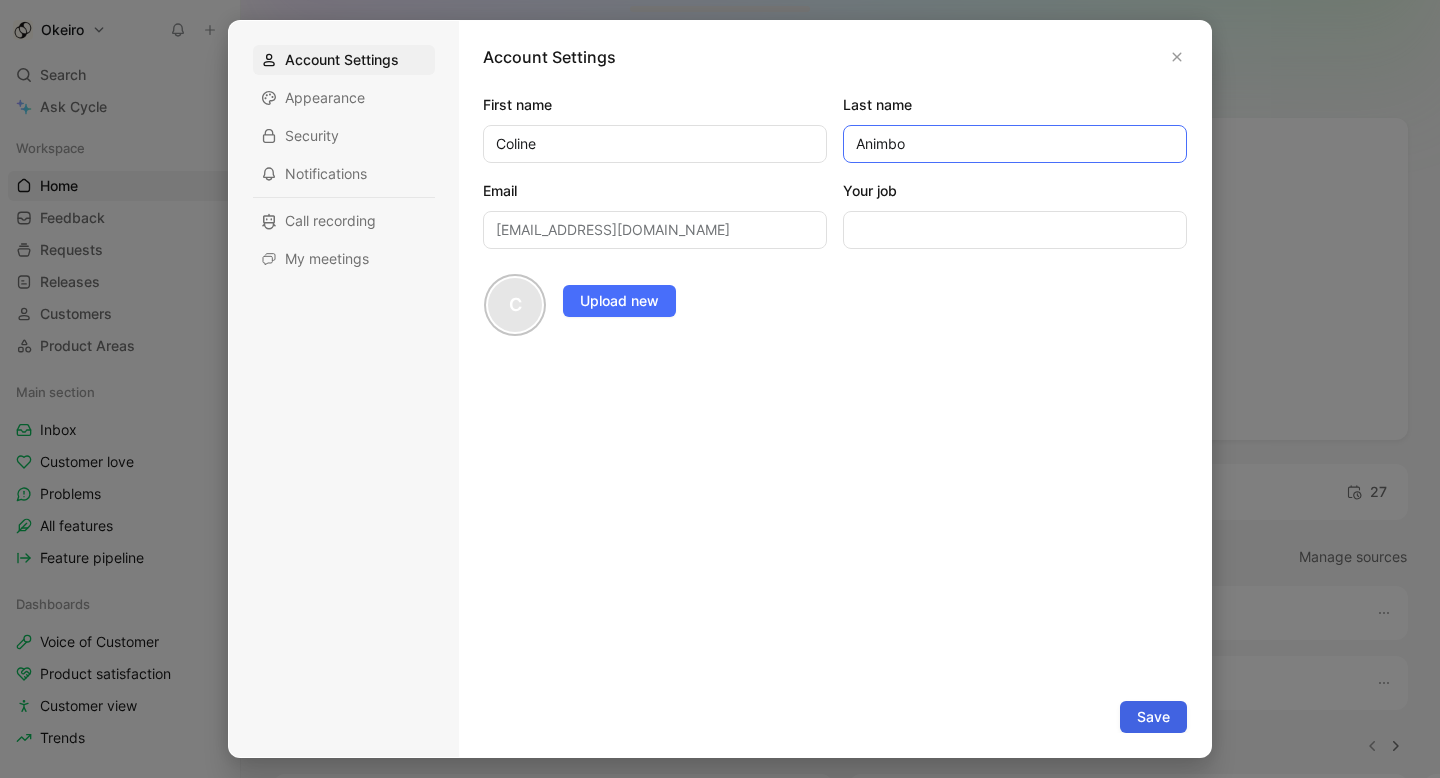 type on "Animbo" 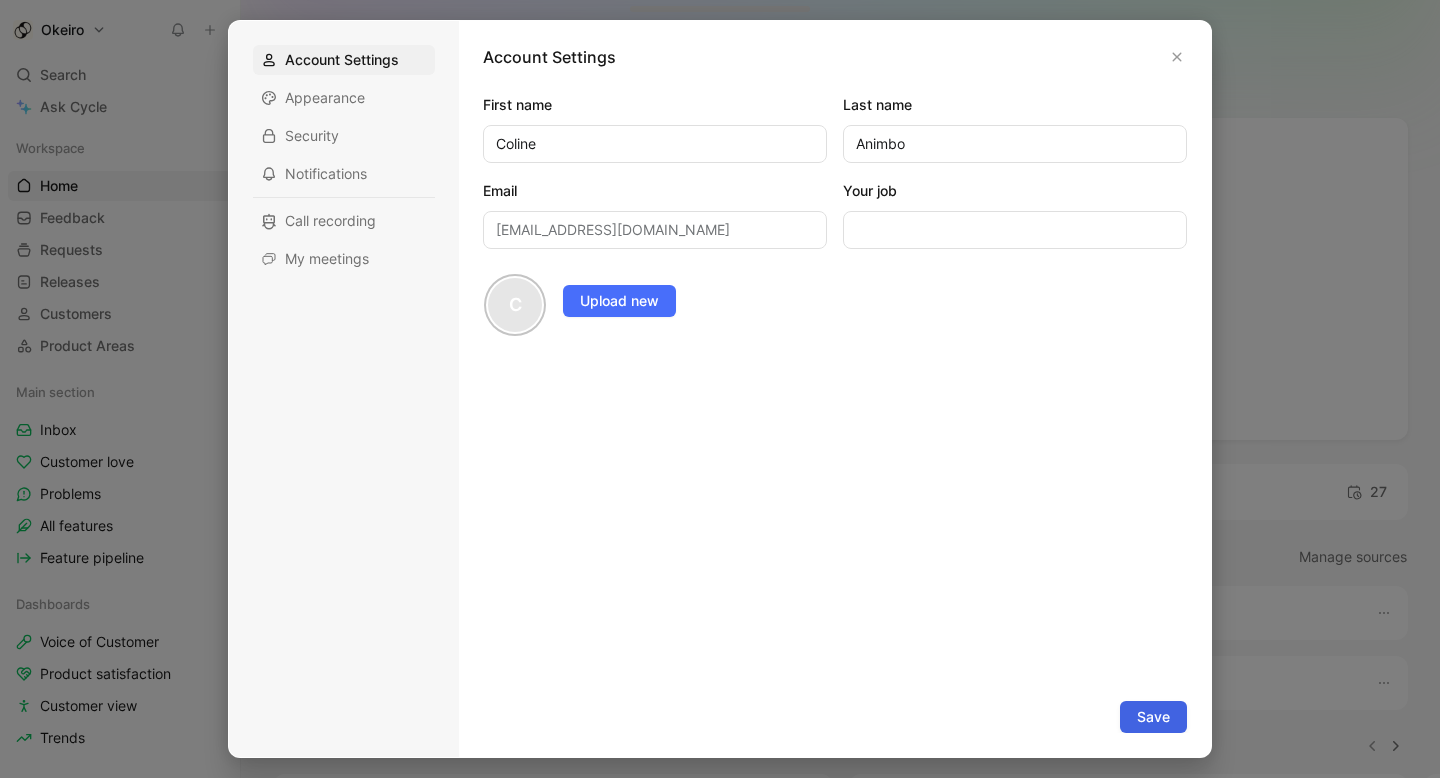 click on "Save" at bounding box center [1153, 717] 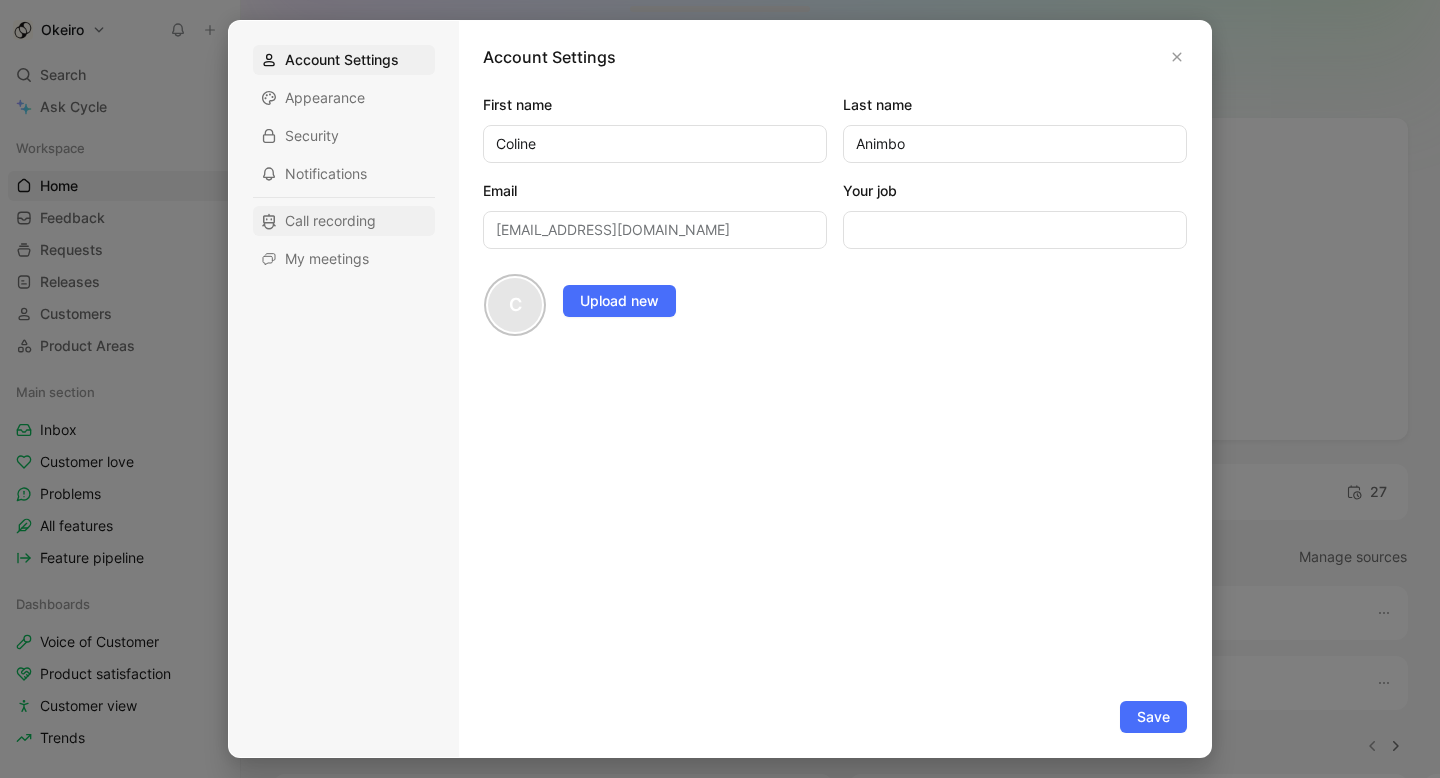 click on "Call recording" at bounding box center (330, 221) 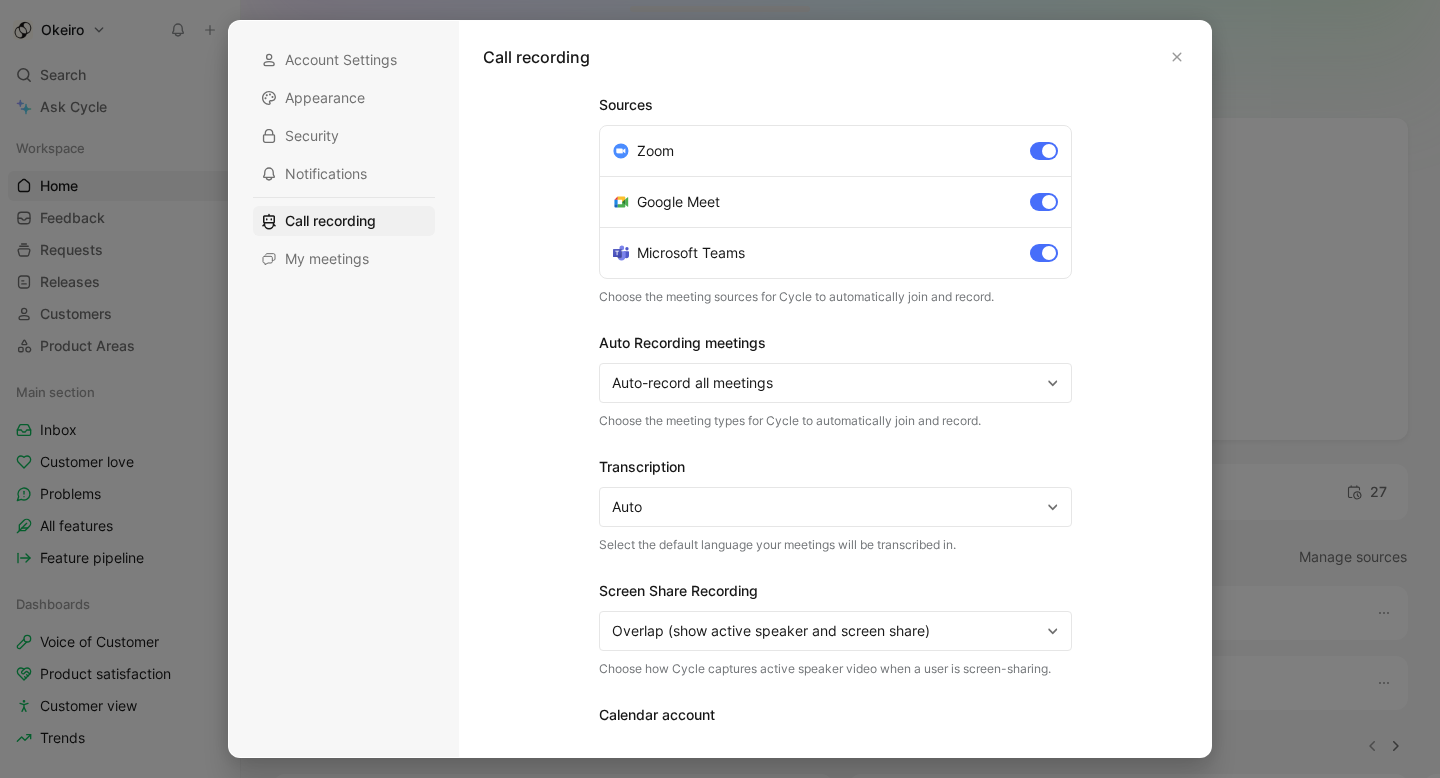 scroll, scrollTop: 126, scrollLeft: 0, axis: vertical 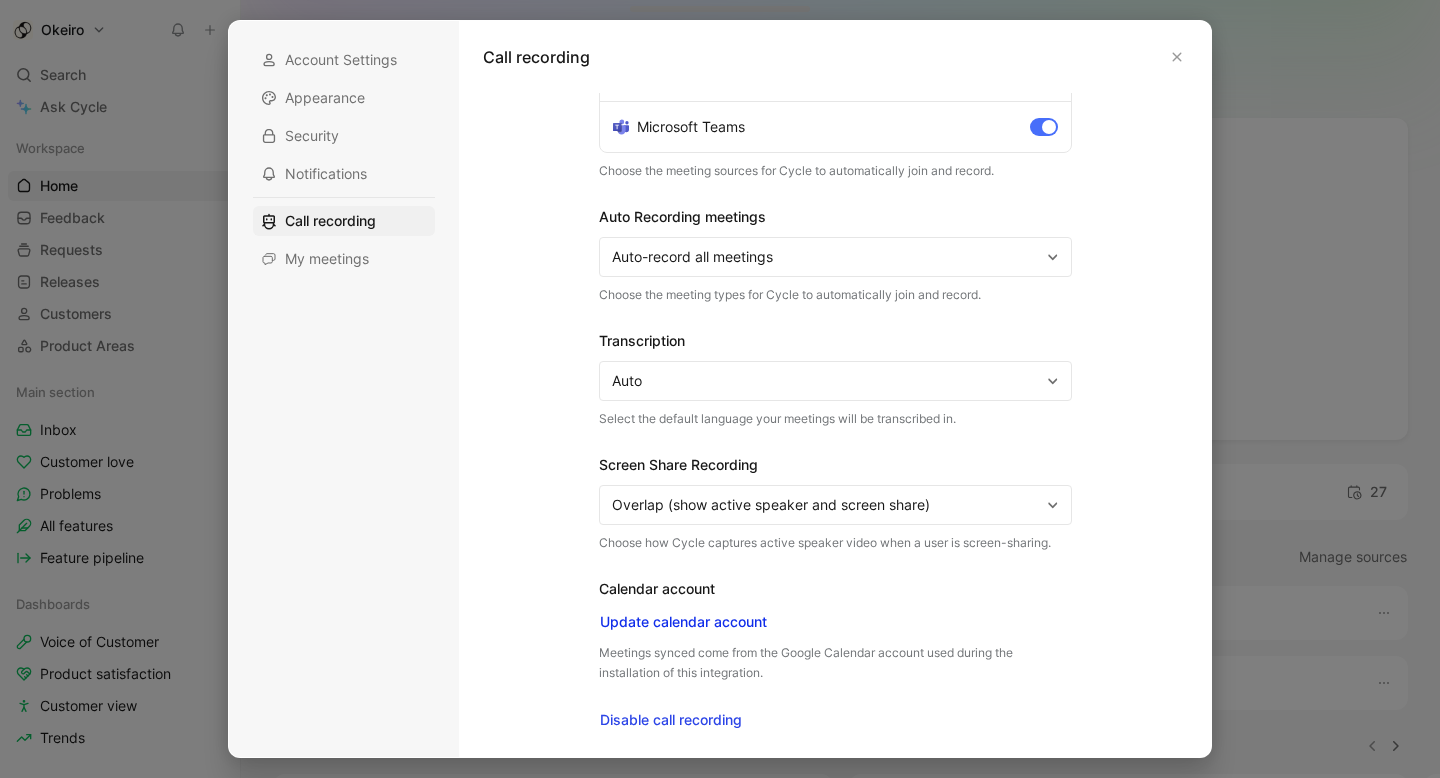 click on "Update calendar account" at bounding box center (683, 622) 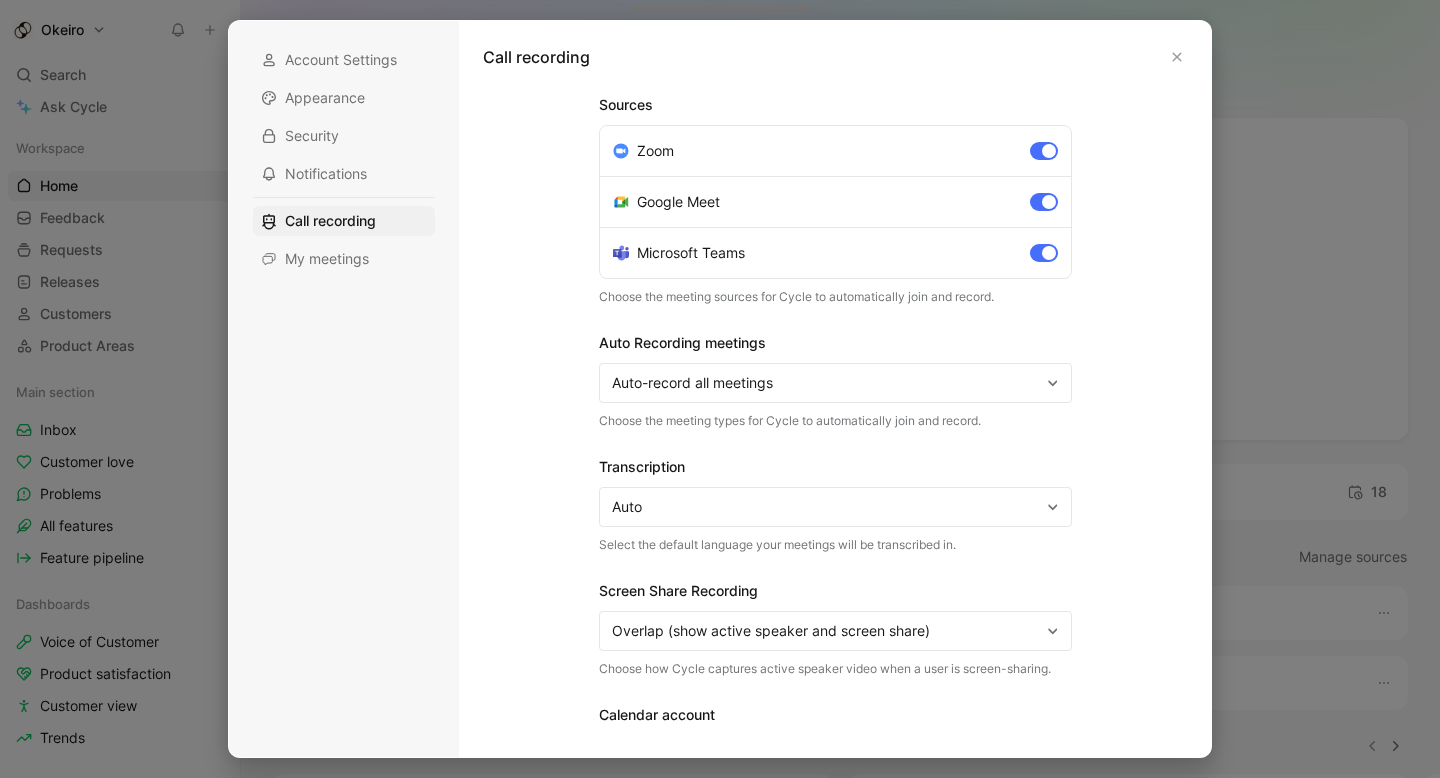 scroll, scrollTop: 126, scrollLeft: 0, axis: vertical 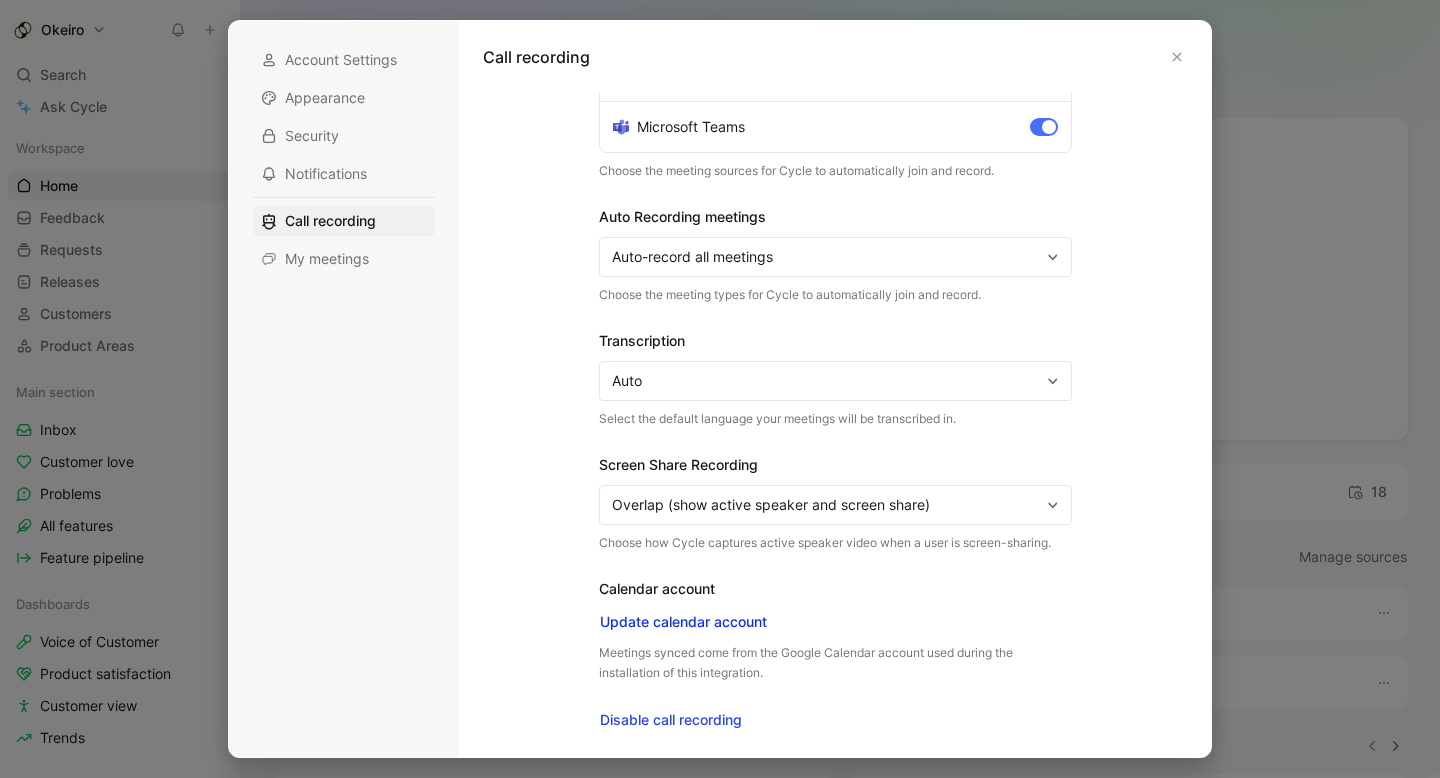 click on "Update calendar account" at bounding box center (683, 622) 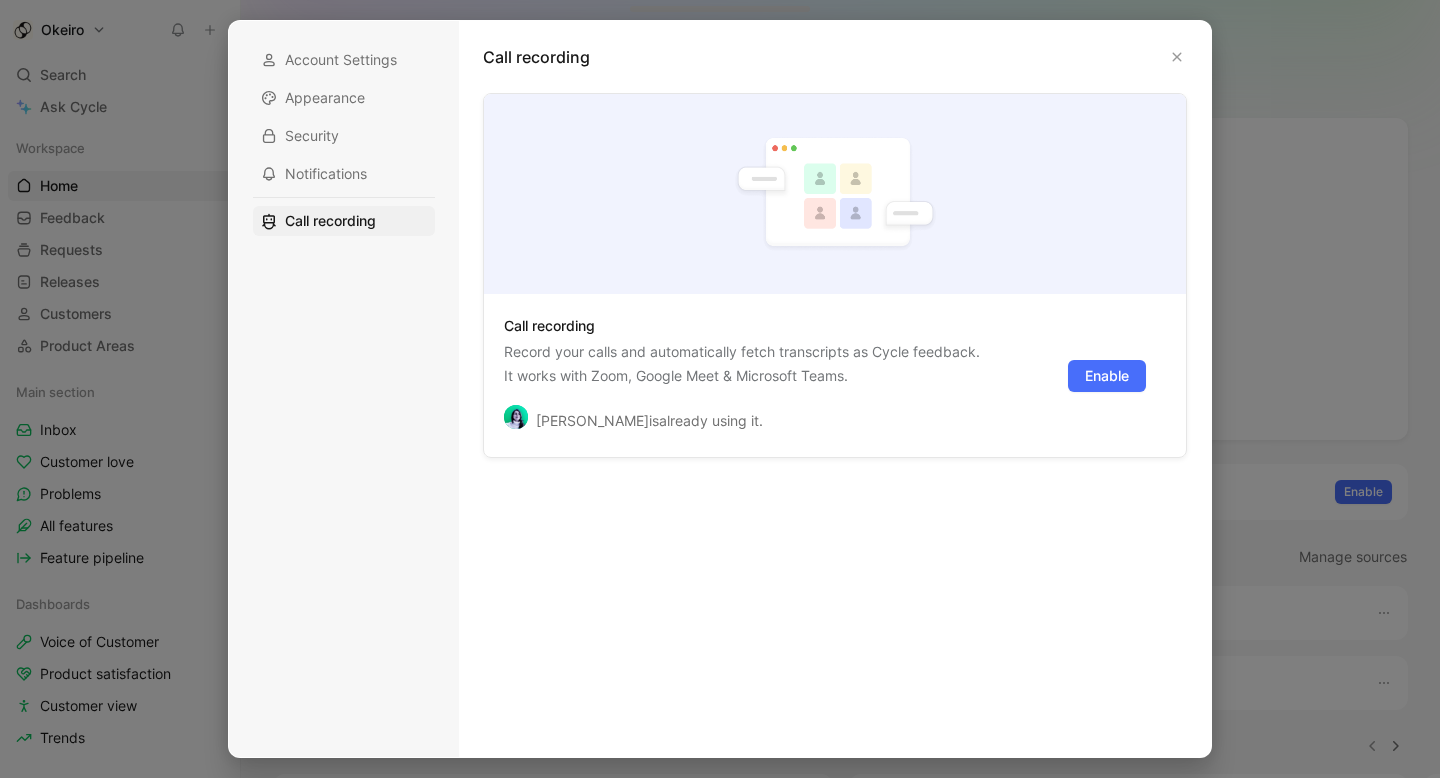 scroll, scrollTop: 0, scrollLeft: 0, axis: both 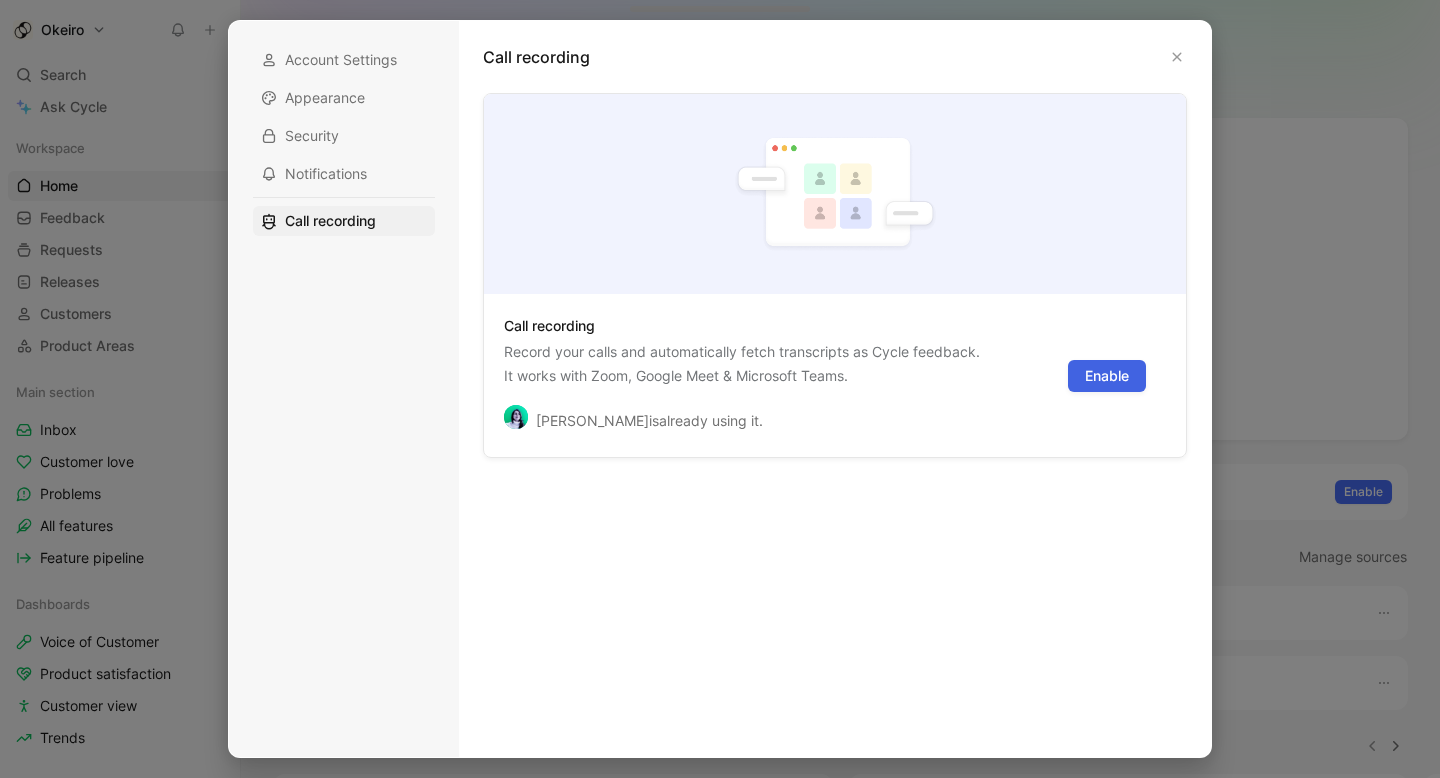 click on "Enable" at bounding box center [1107, 376] 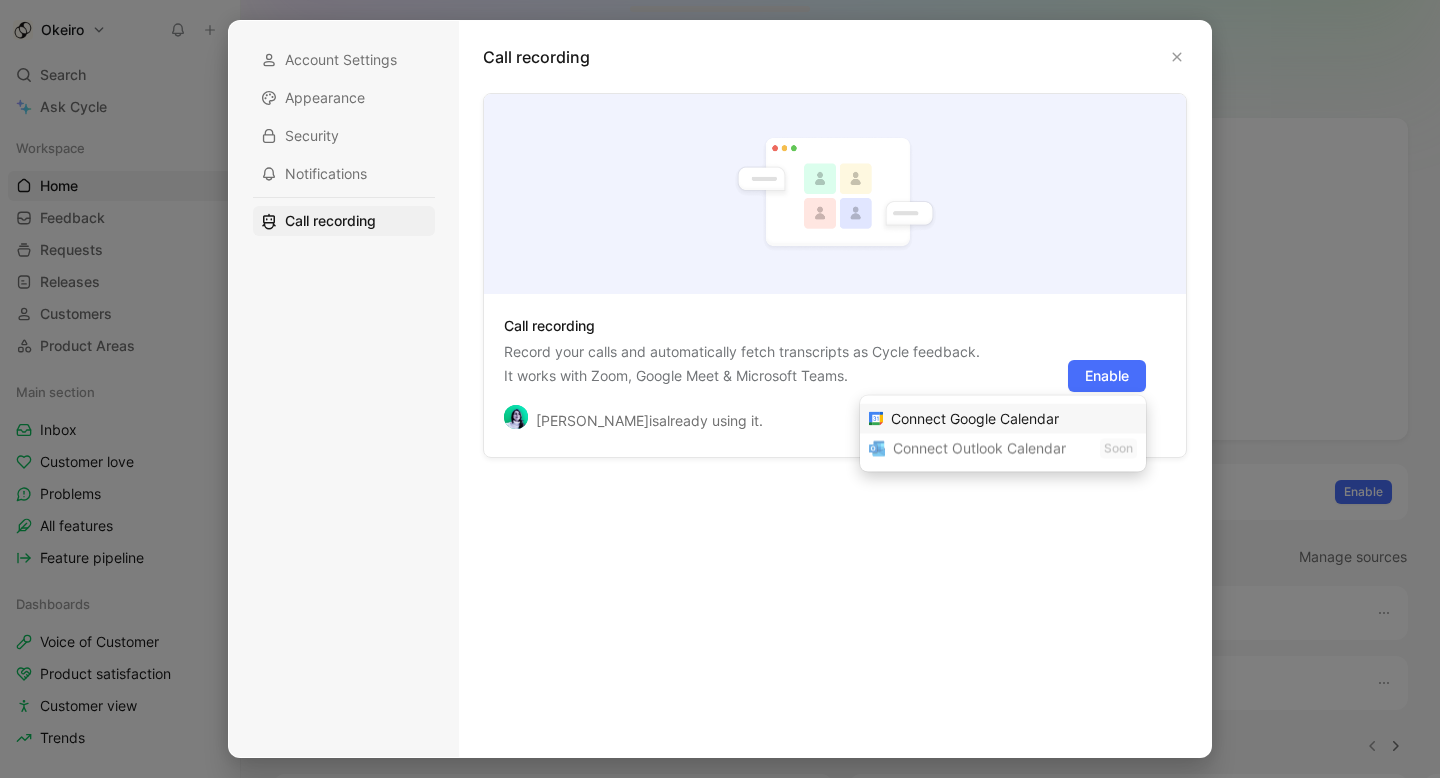 click on "Connect Google Calendar" at bounding box center (975, 418) 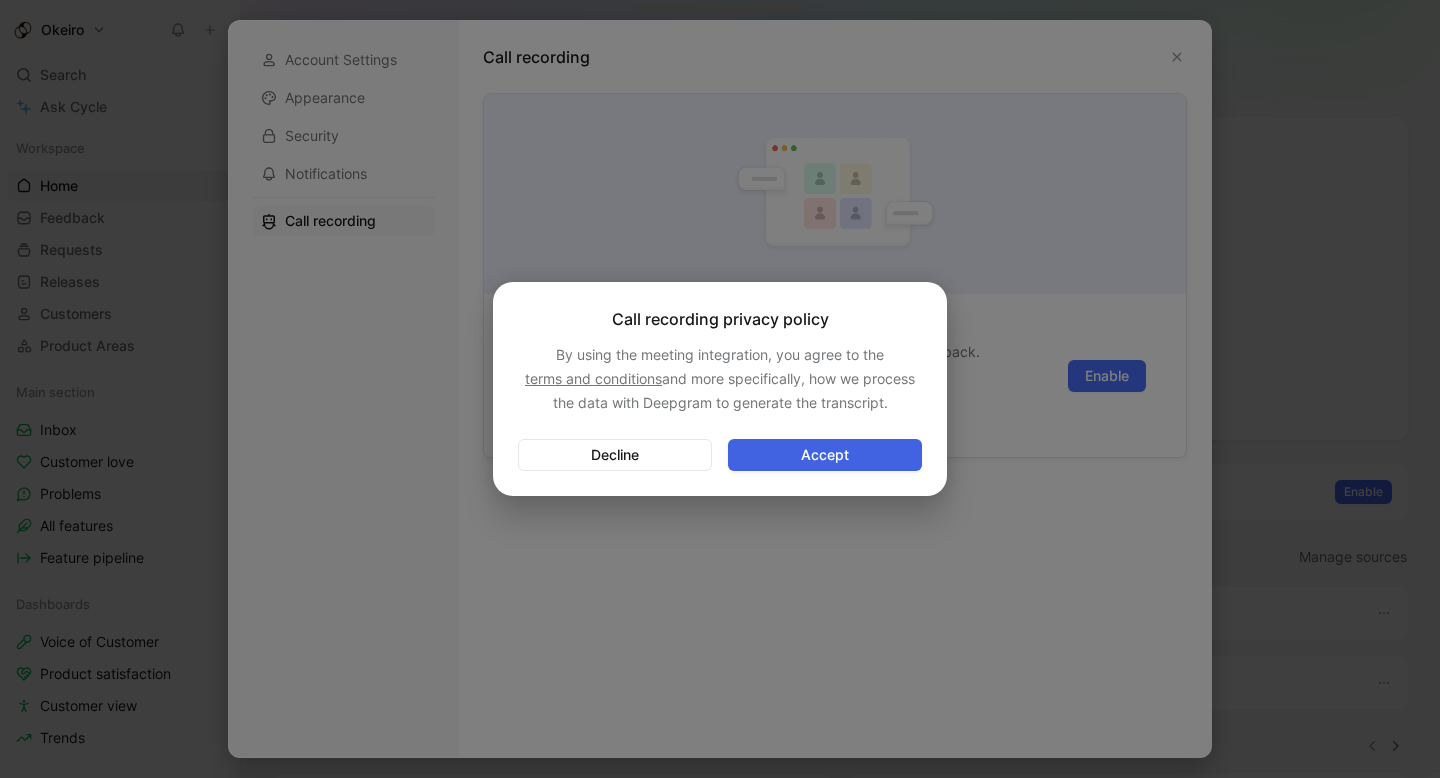 click on "Accept" at bounding box center (825, 455) 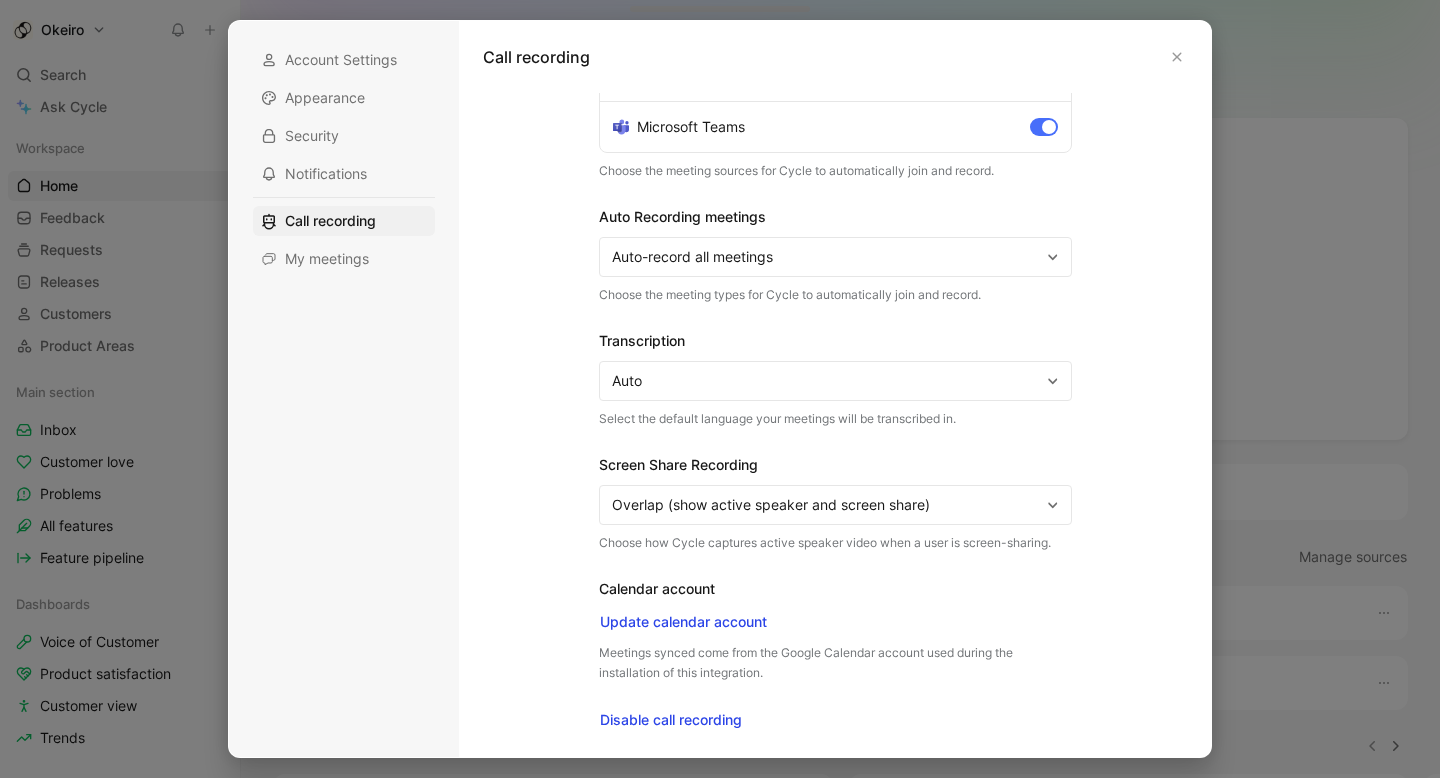 scroll, scrollTop: 0, scrollLeft: 0, axis: both 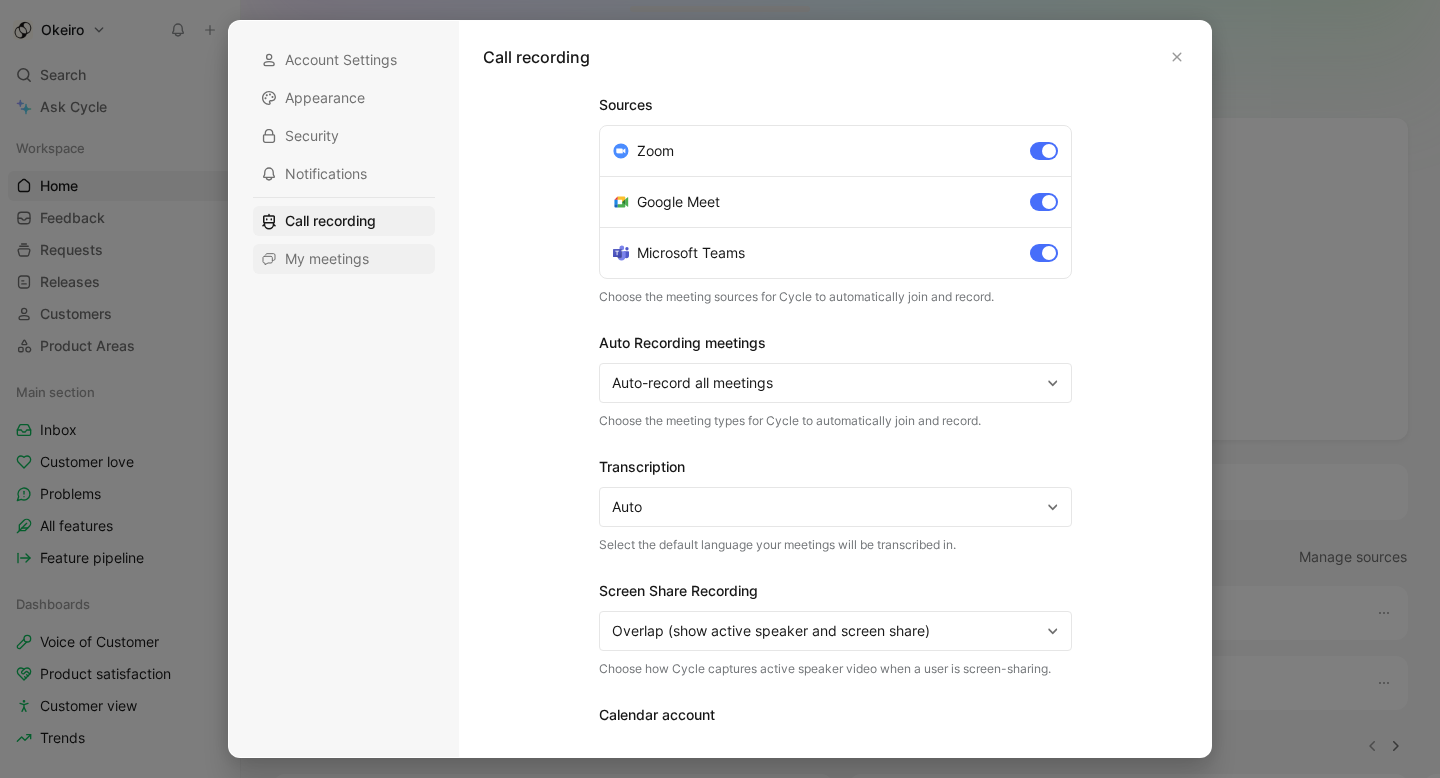 click on "My meetings" at bounding box center (344, 259) 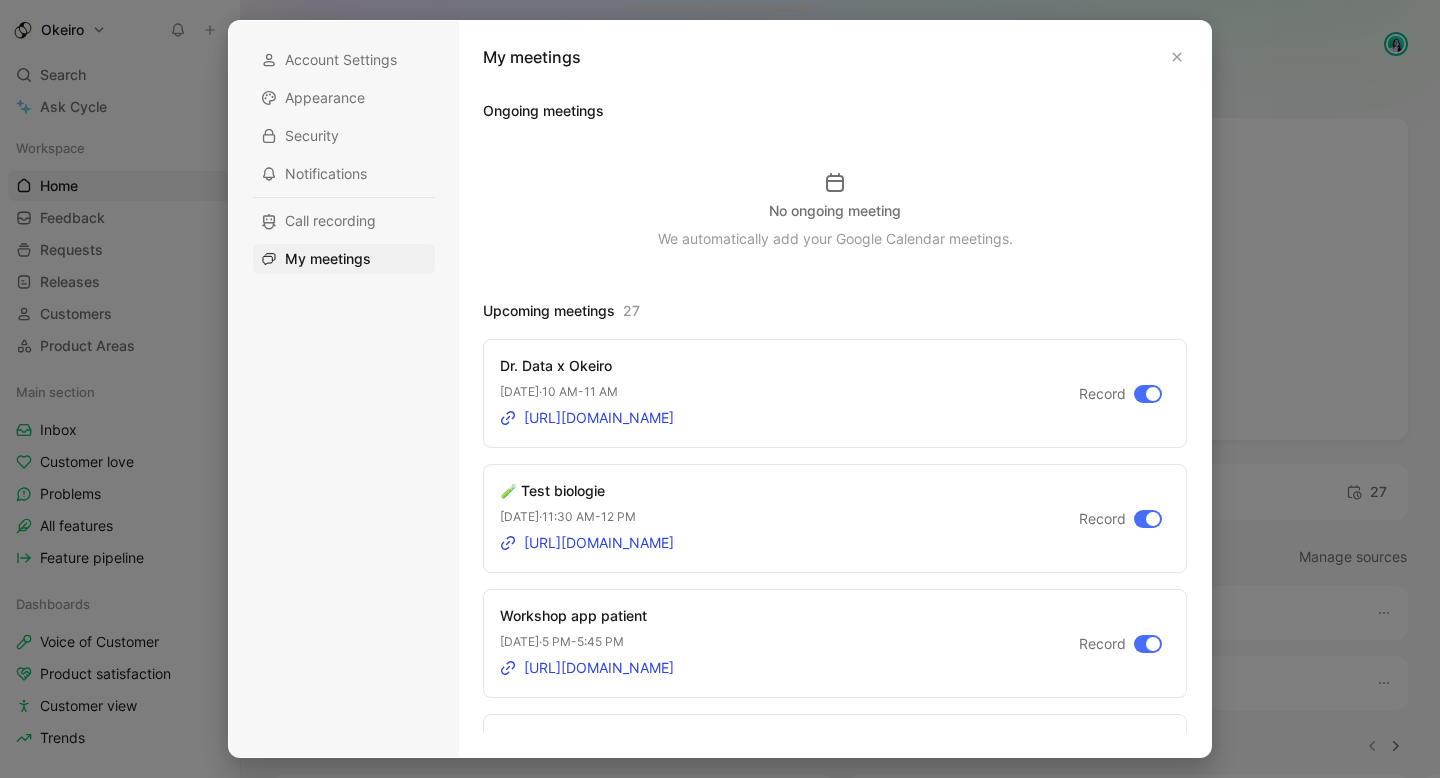scroll, scrollTop: 0, scrollLeft: 0, axis: both 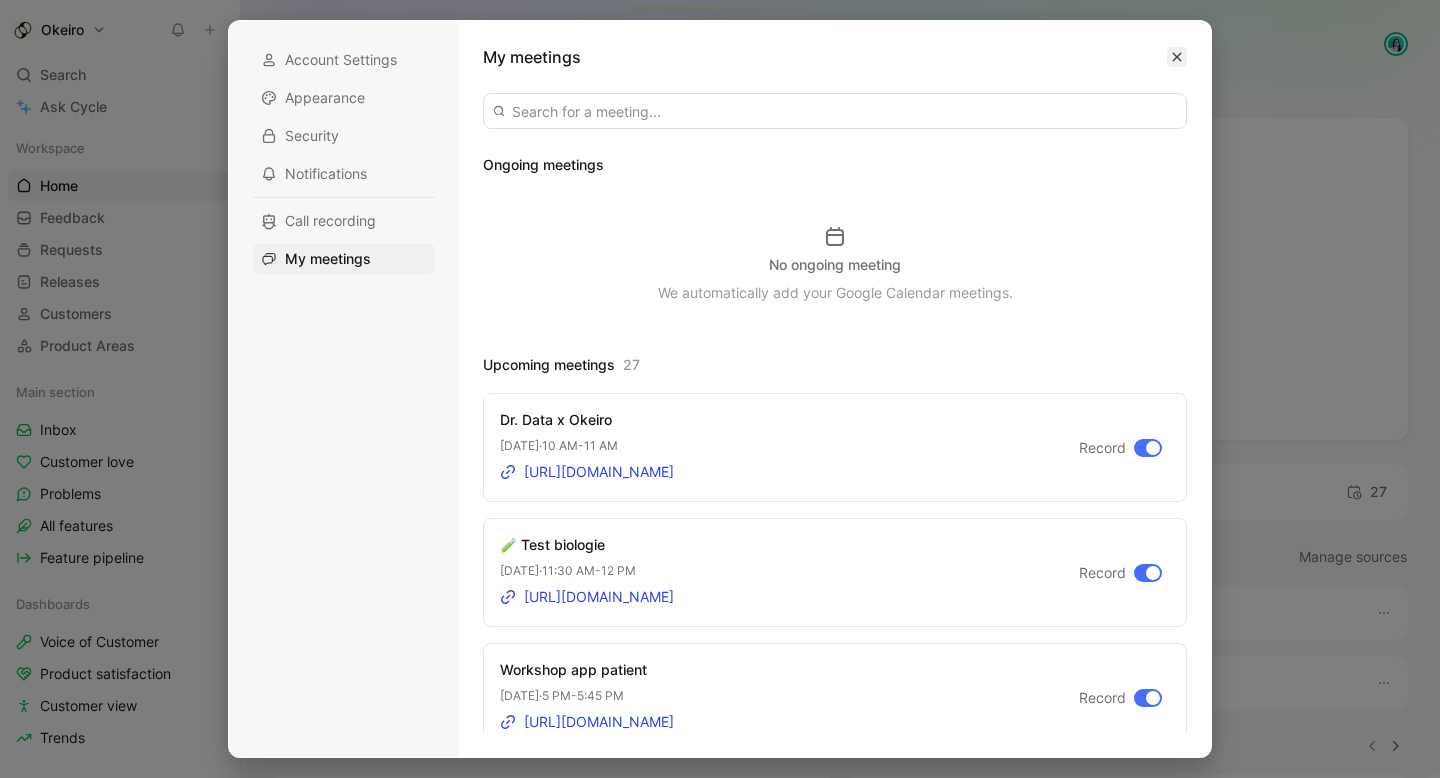 click at bounding box center [1177, 57] 